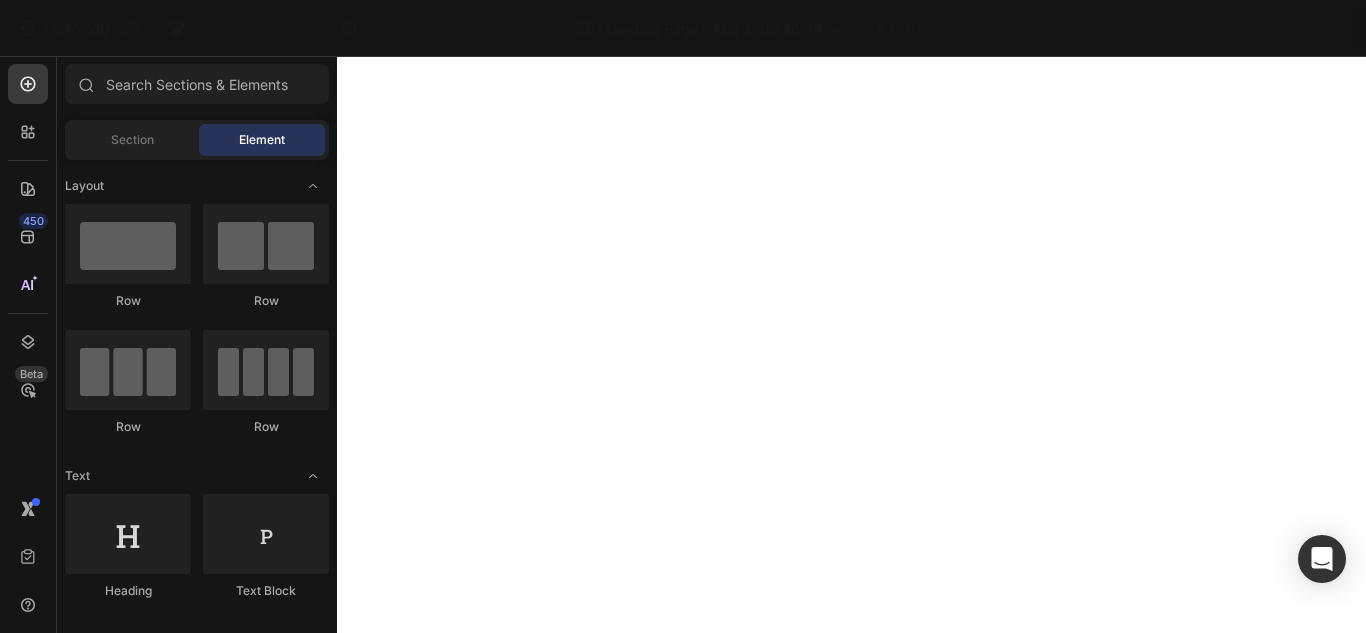 scroll, scrollTop: 0, scrollLeft: 0, axis: both 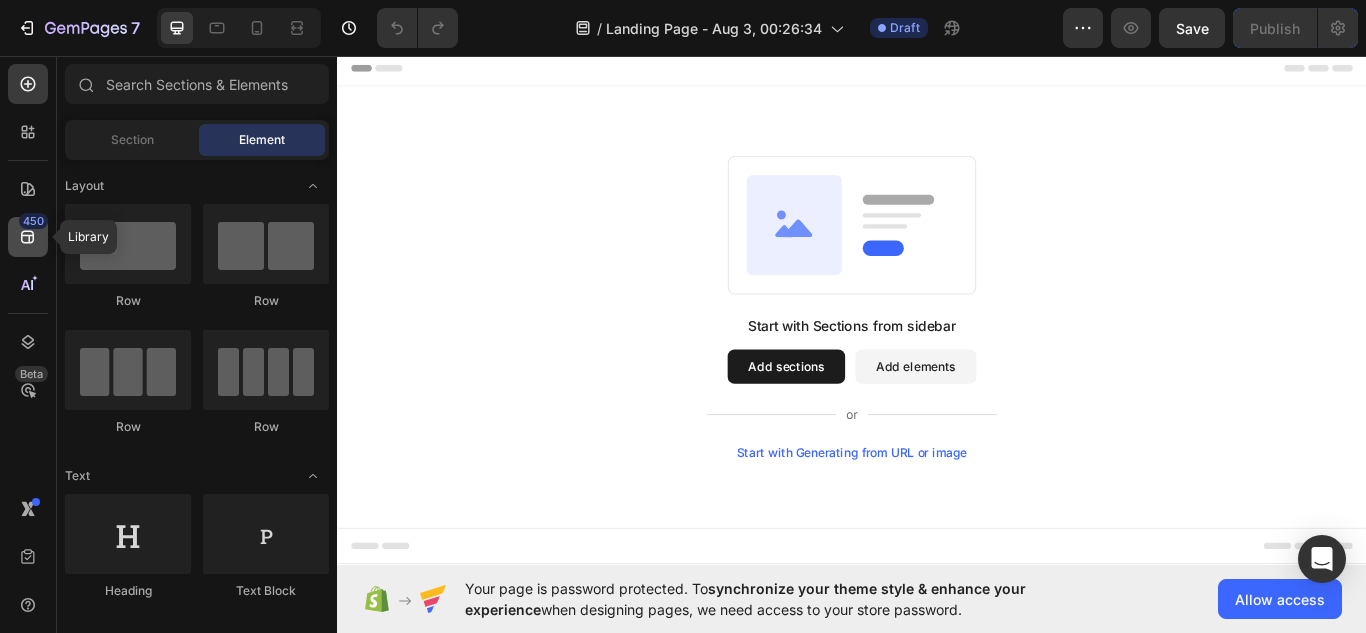 click 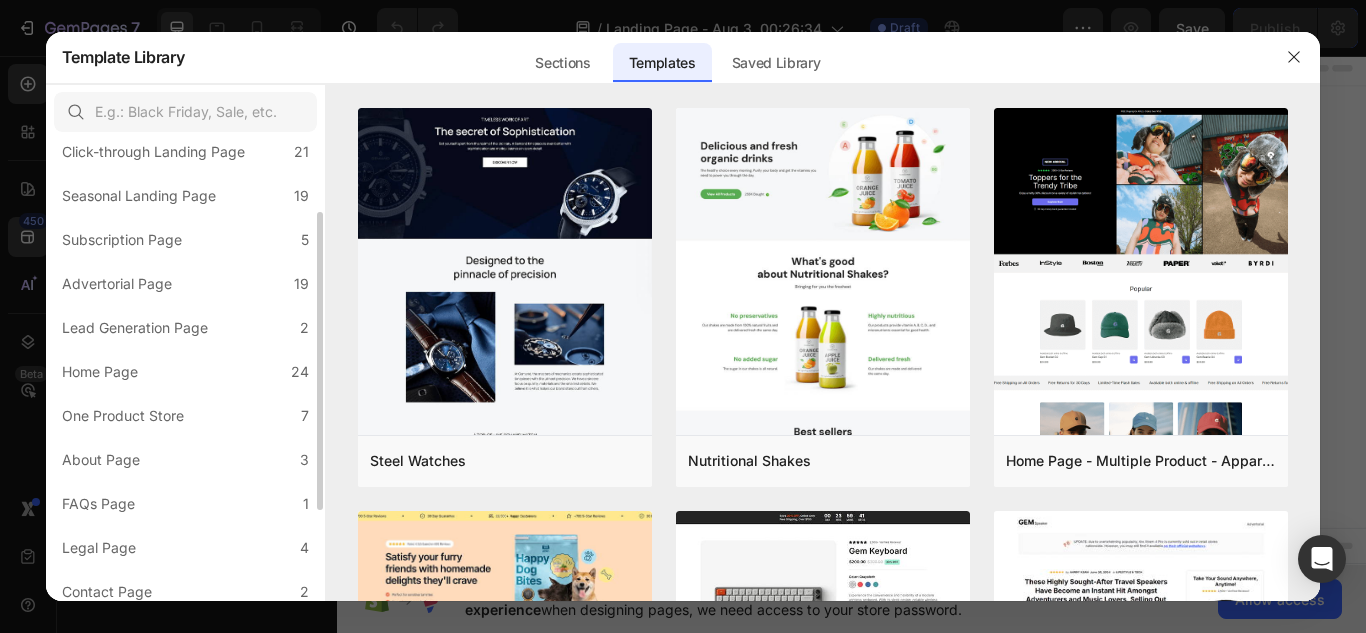 scroll, scrollTop: 0, scrollLeft: 0, axis: both 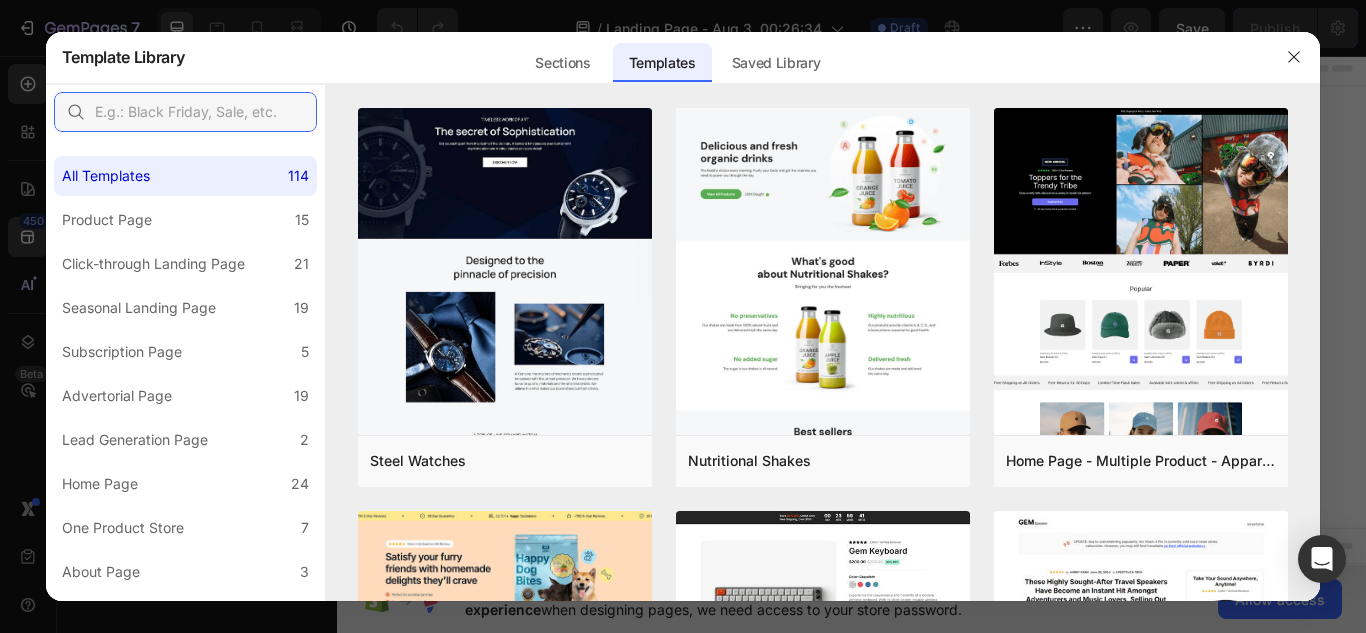 click at bounding box center (185, 112) 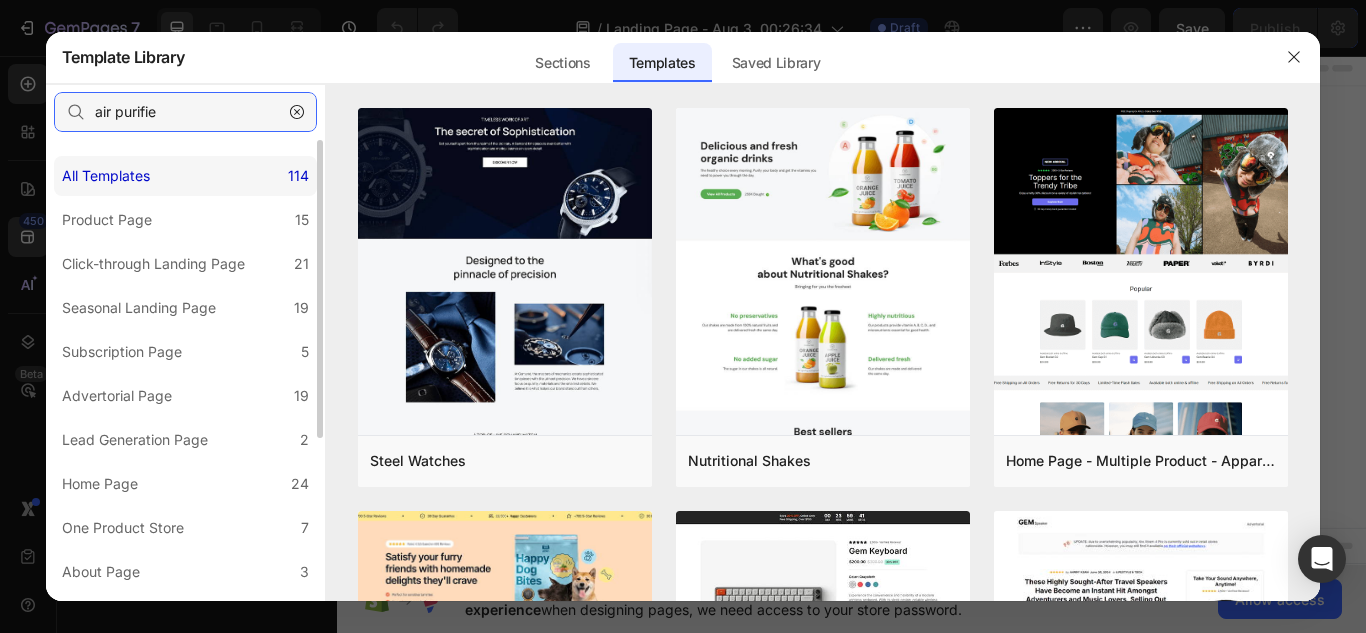 type on "air purifier" 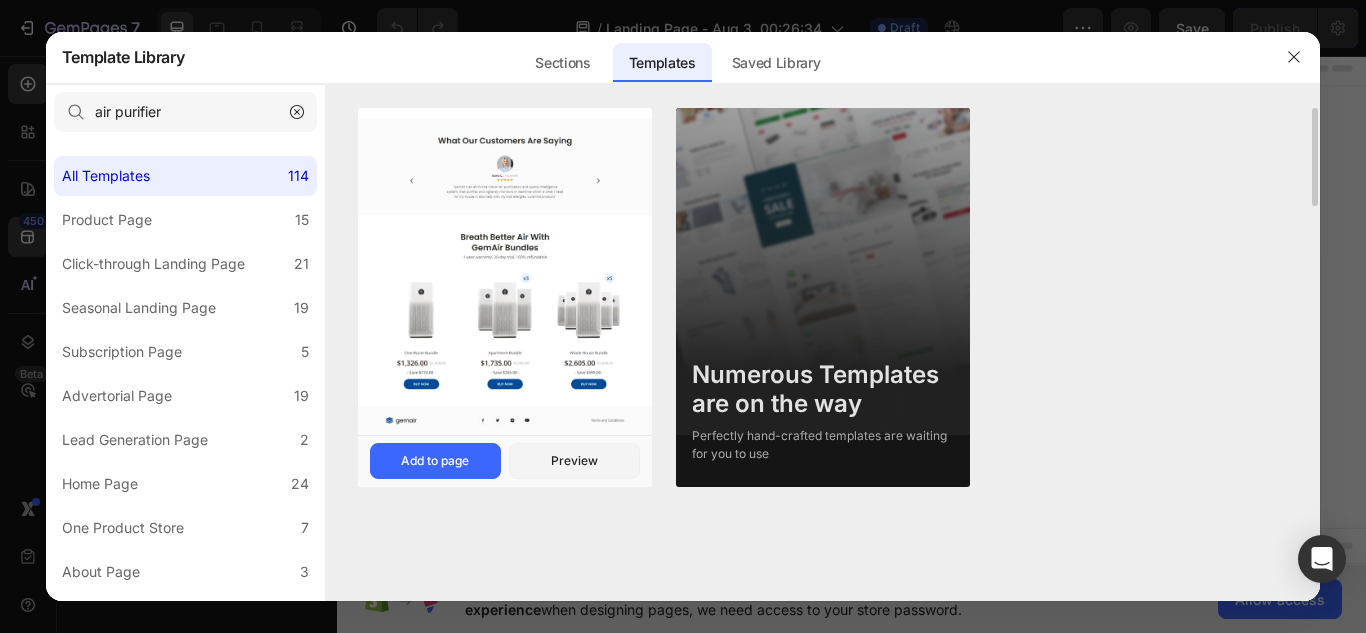 click at bounding box center [505, -7] 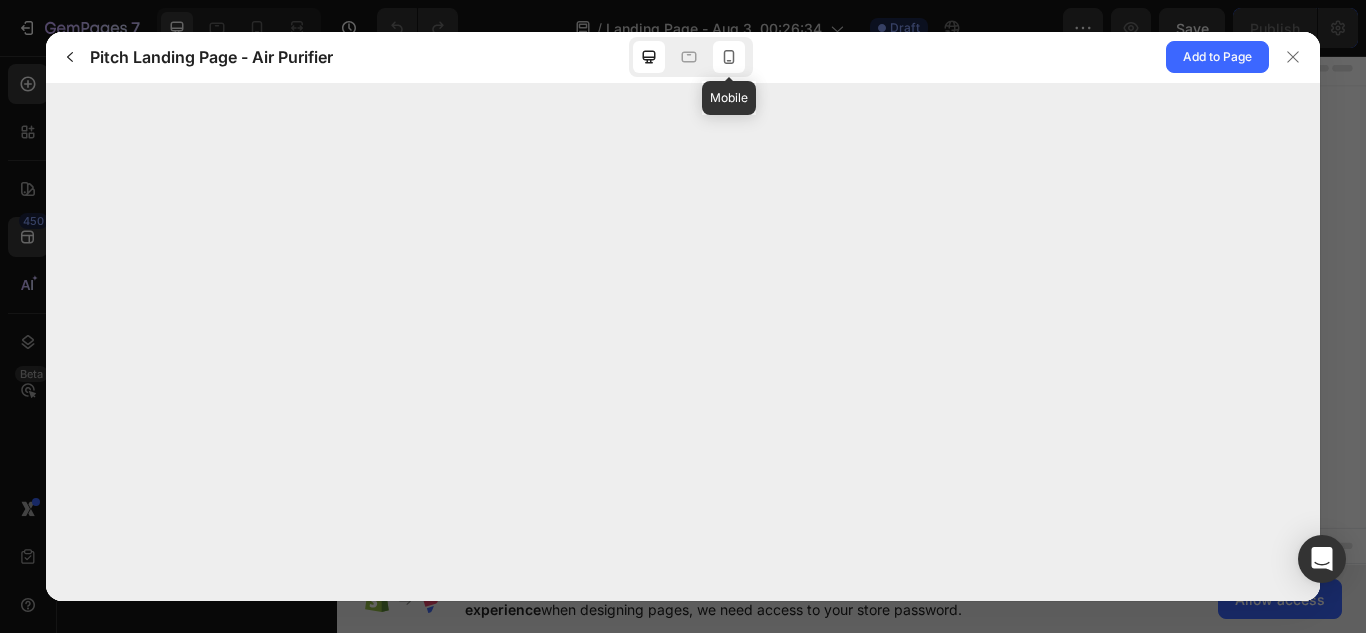 click 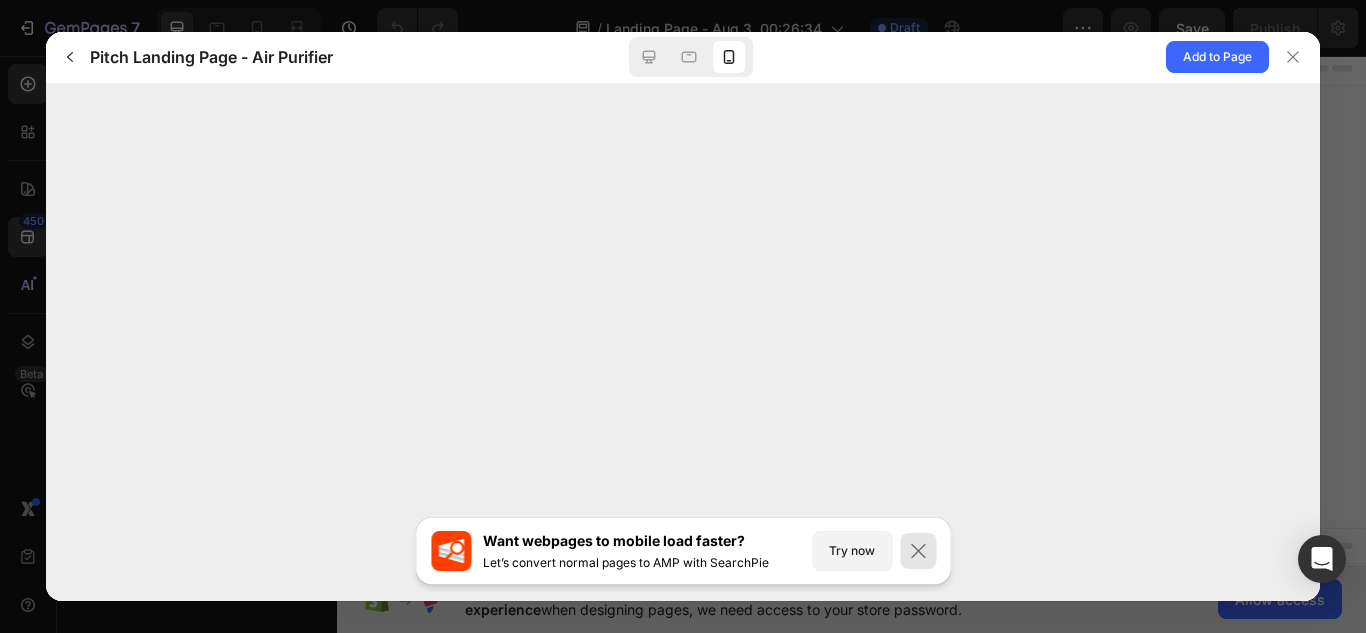 click 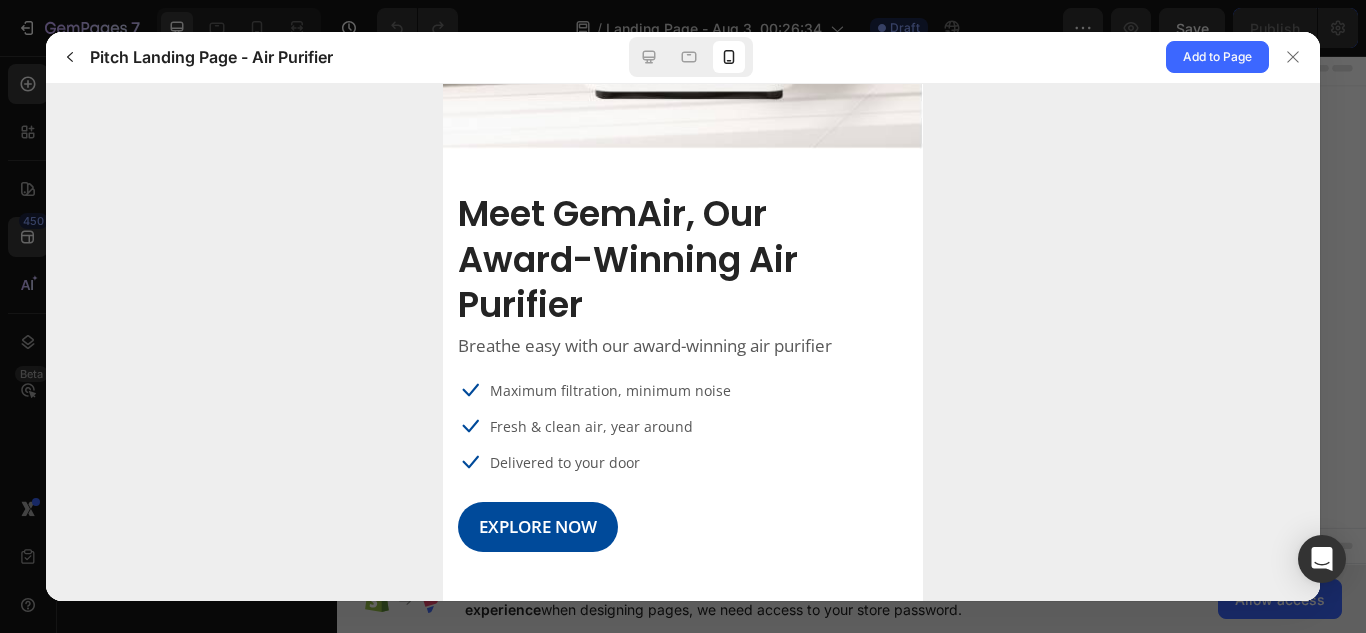 scroll, scrollTop: 627, scrollLeft: 0, axis: vertical 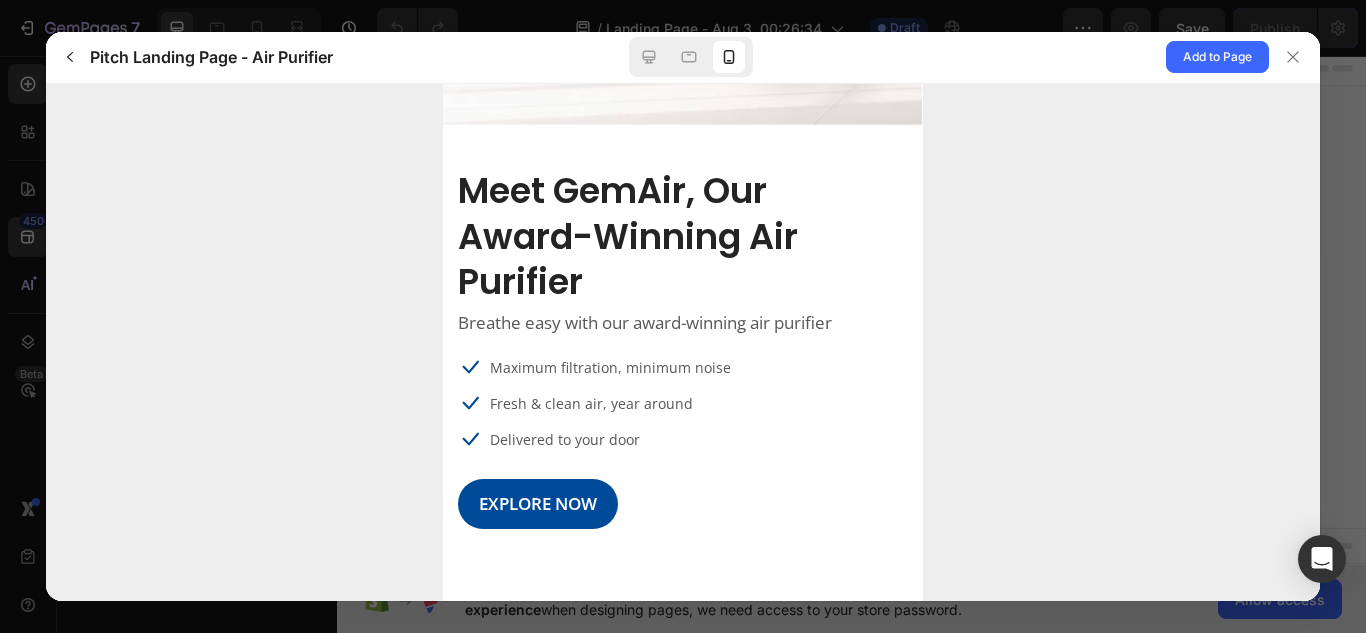 click on "Meet GemAir, Our Award-Winning Air Purifier" at bounding box center [627, 235] 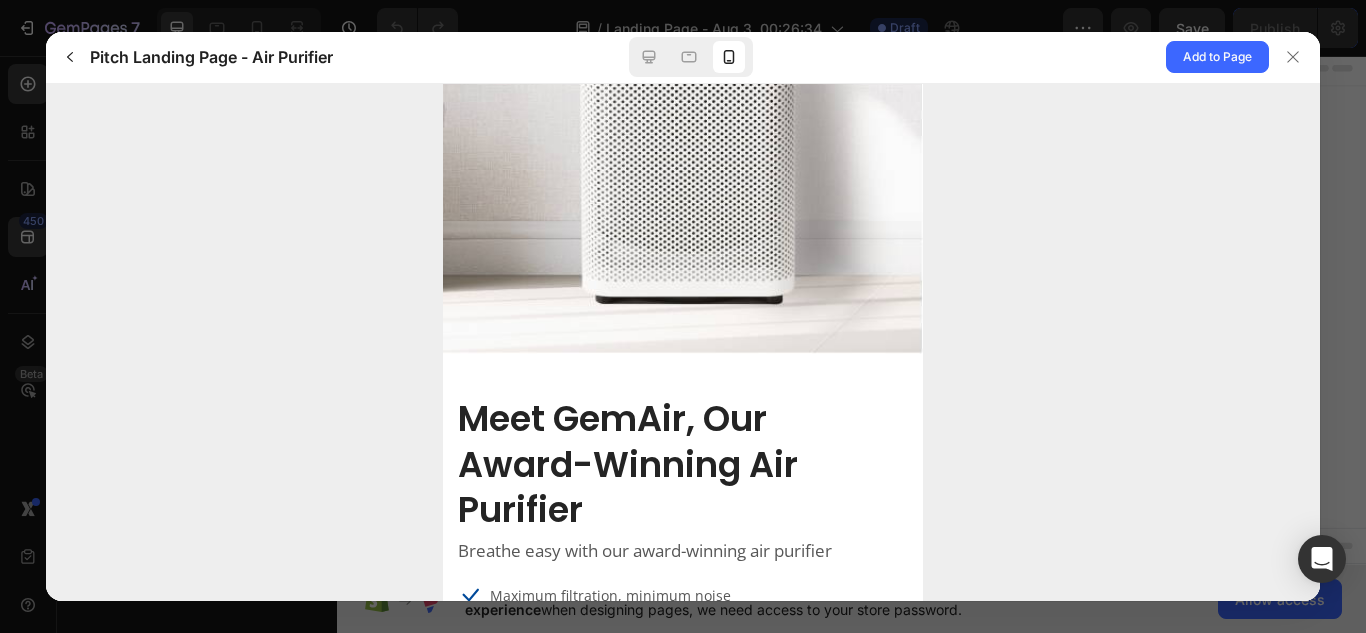 scroll, scrollTop: 0, scrollLeft: 0, axis: both 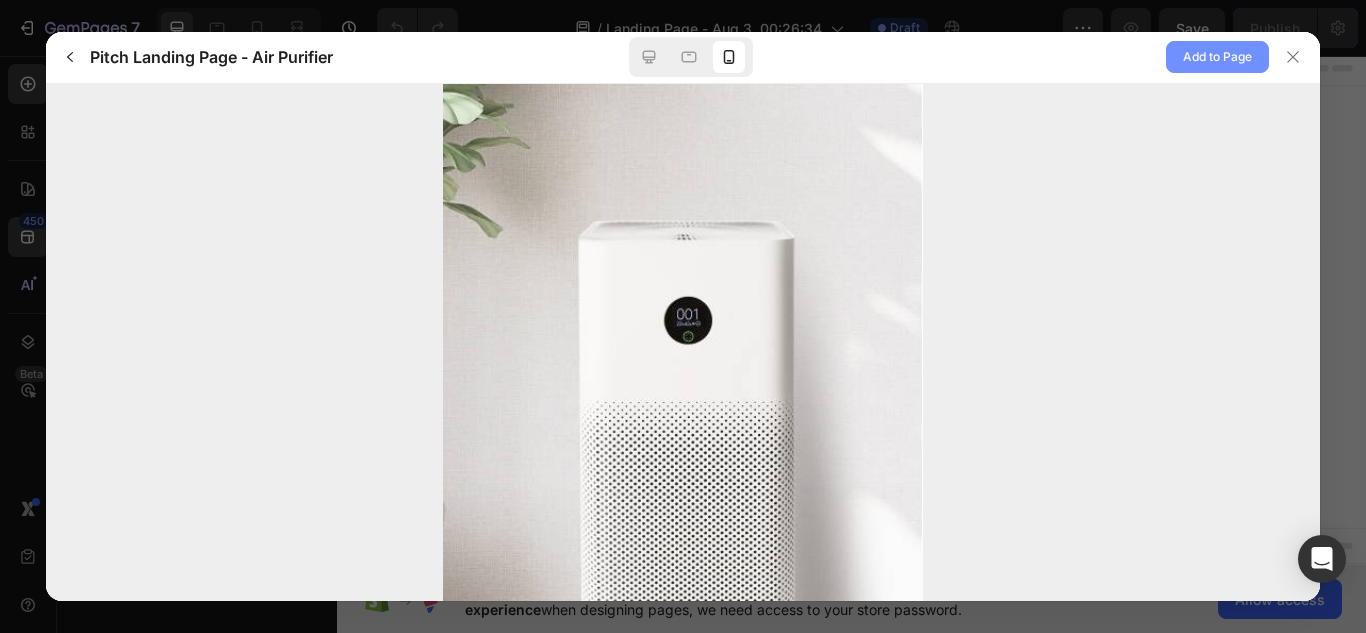 click on "Add to Page" 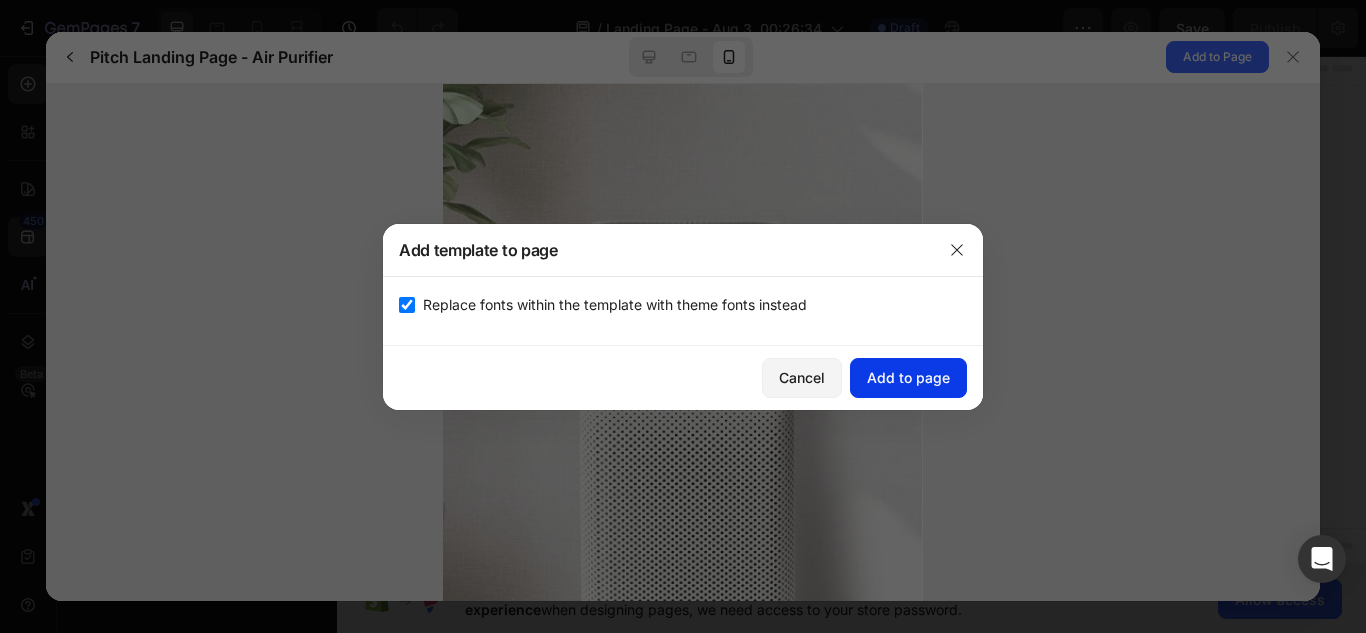 click on "Add to page" at bounding box center [908, 377] 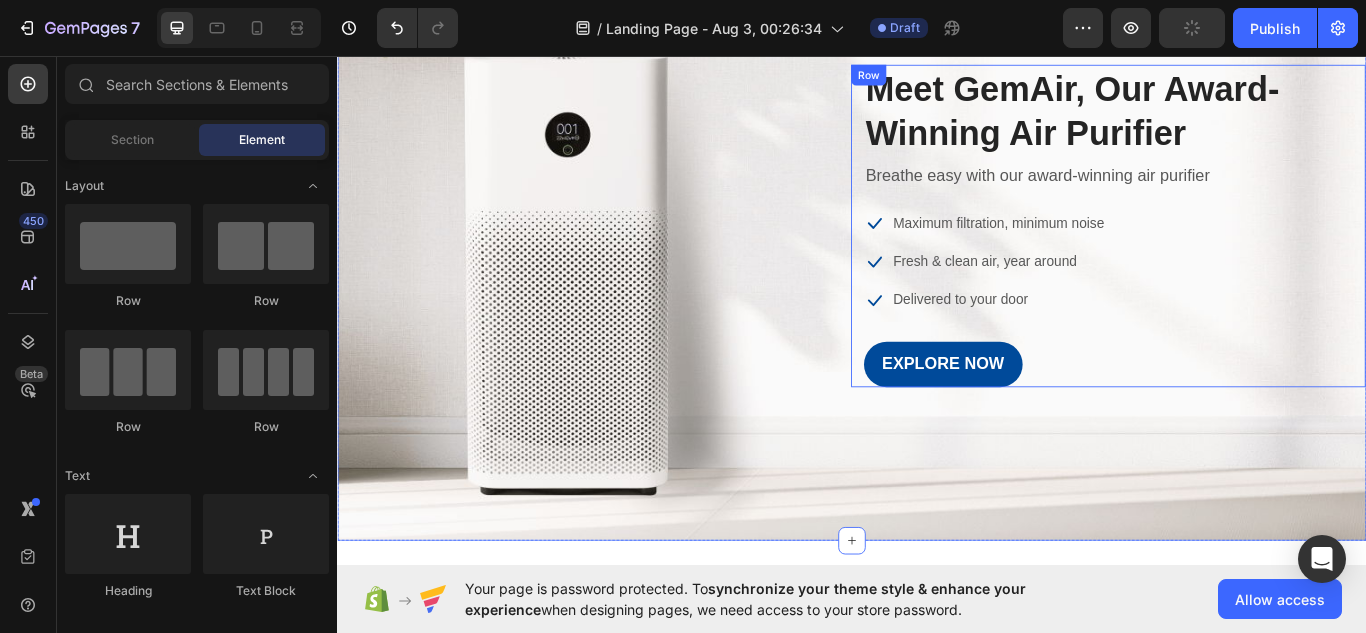 scroll, scrollTop: 242, scrollLeft: 0, axis: vertical 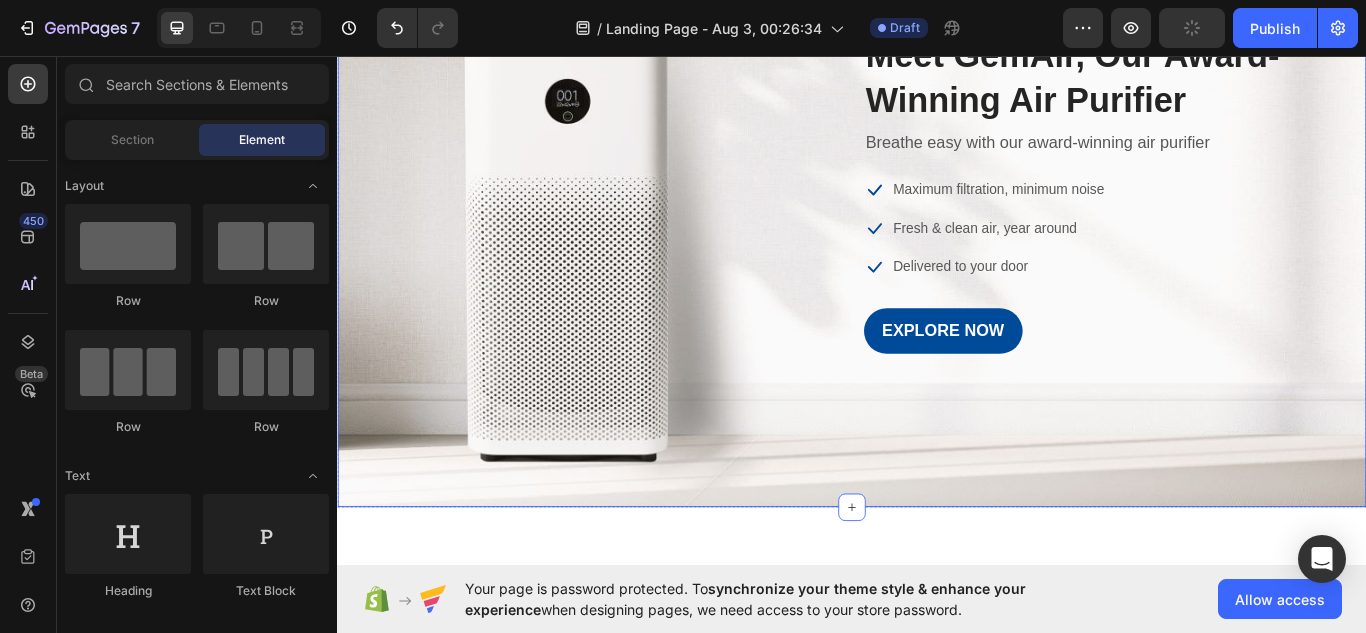 click on "Image Meet GemAir, Our Award-Winning Air Purifier Heading Breathe easy with our award-winning air purifier Text block                Icon Maximum filtration, minimum noise Text block                Icon Fresh & clean air, year around Text block                Icon Delivered to your door Text block Icon List EXPLORE  NOW Button Row" at bounding box center (937, 216) 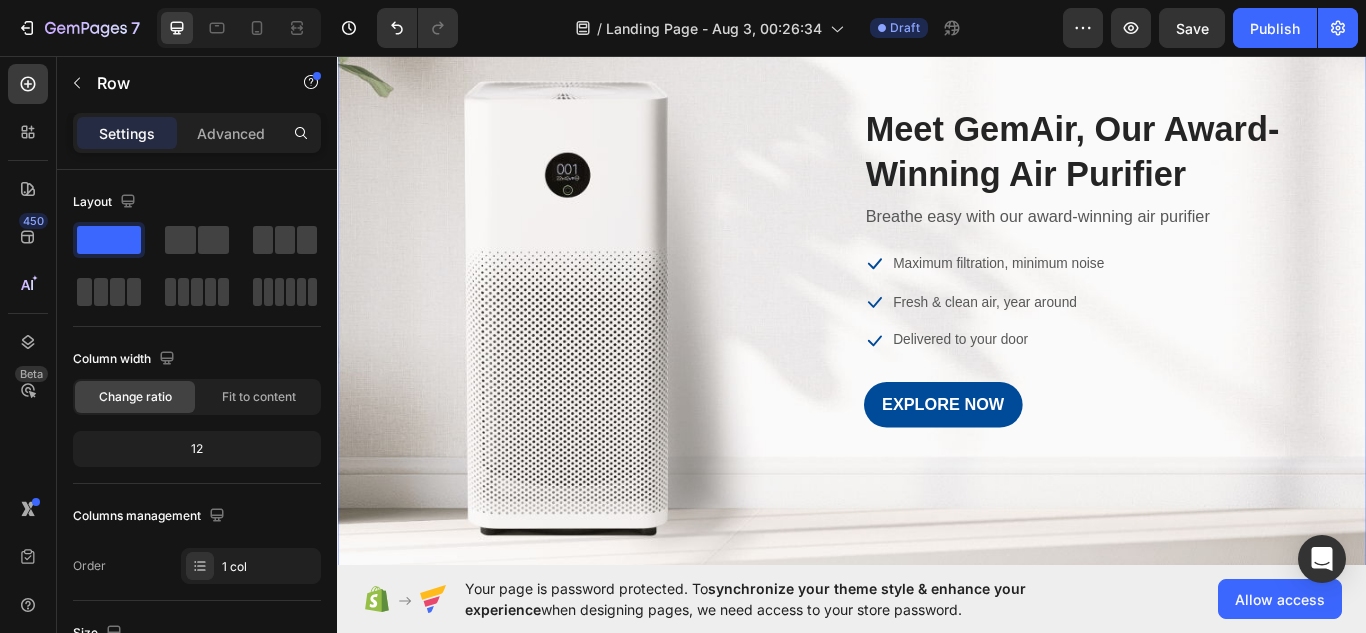 scroll, scrollTop: 158, scrollLeft: 0, axis: vertical 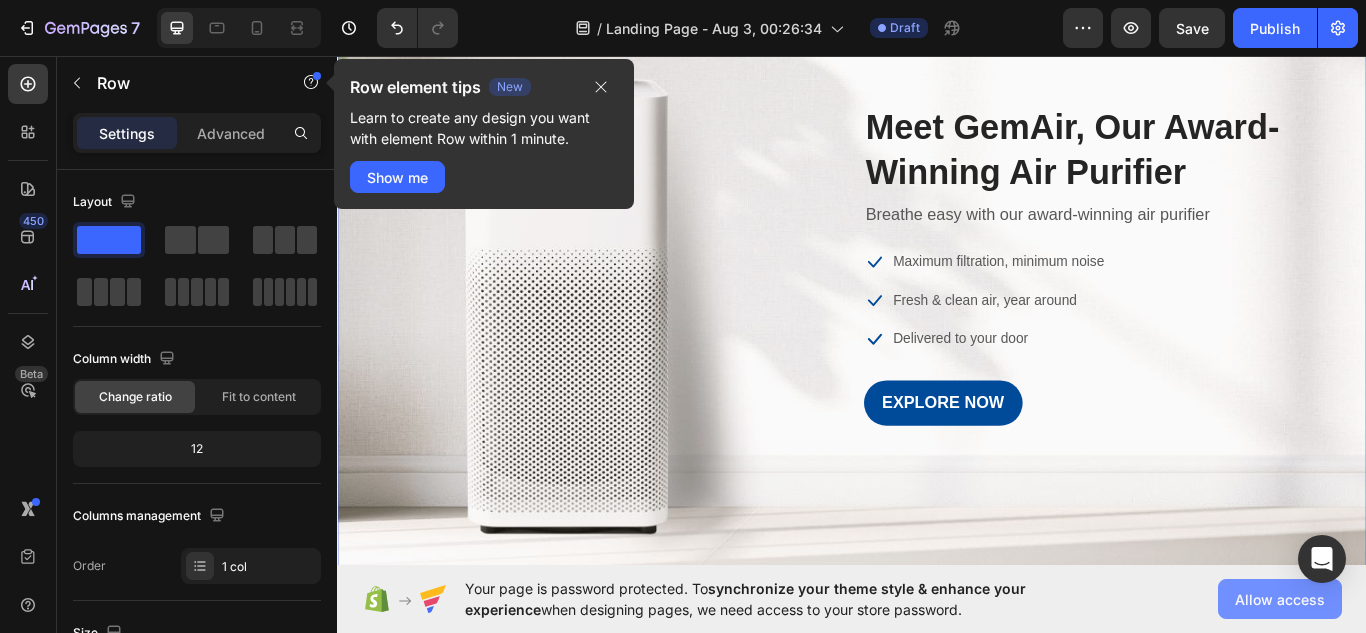click on "Allow access" 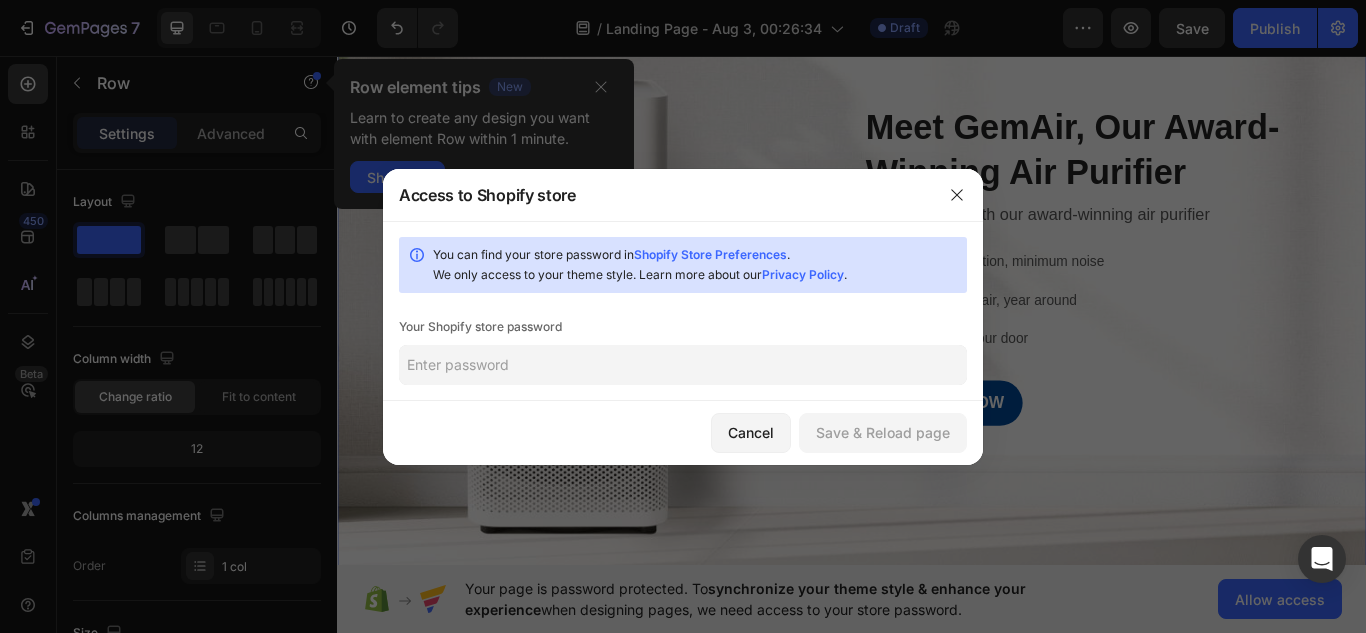 click 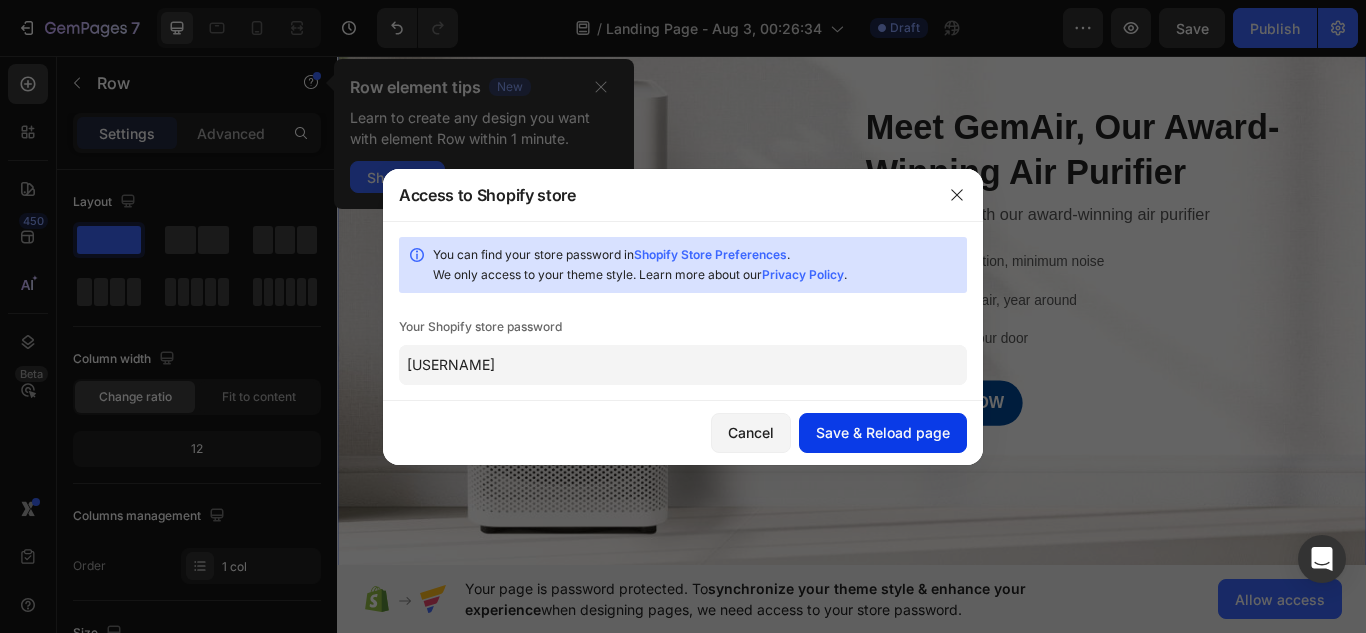 type on "Messi10yovani" 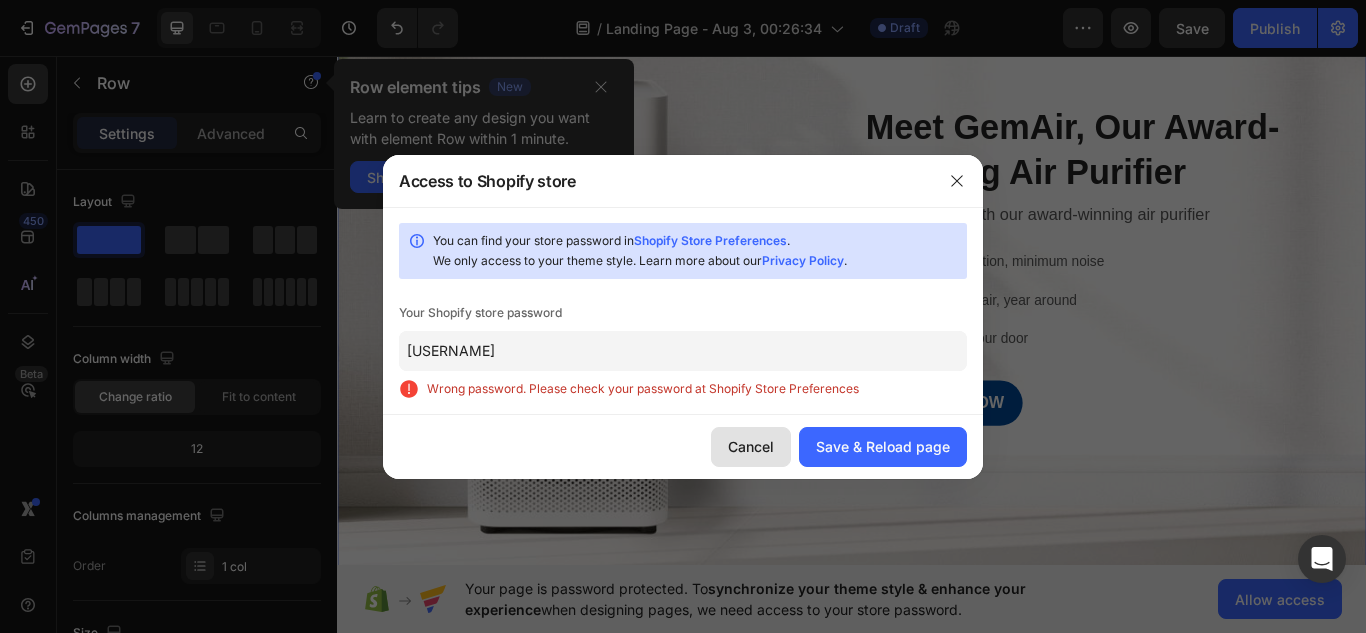 click on "Cancel" at bounding box center [751, 446] 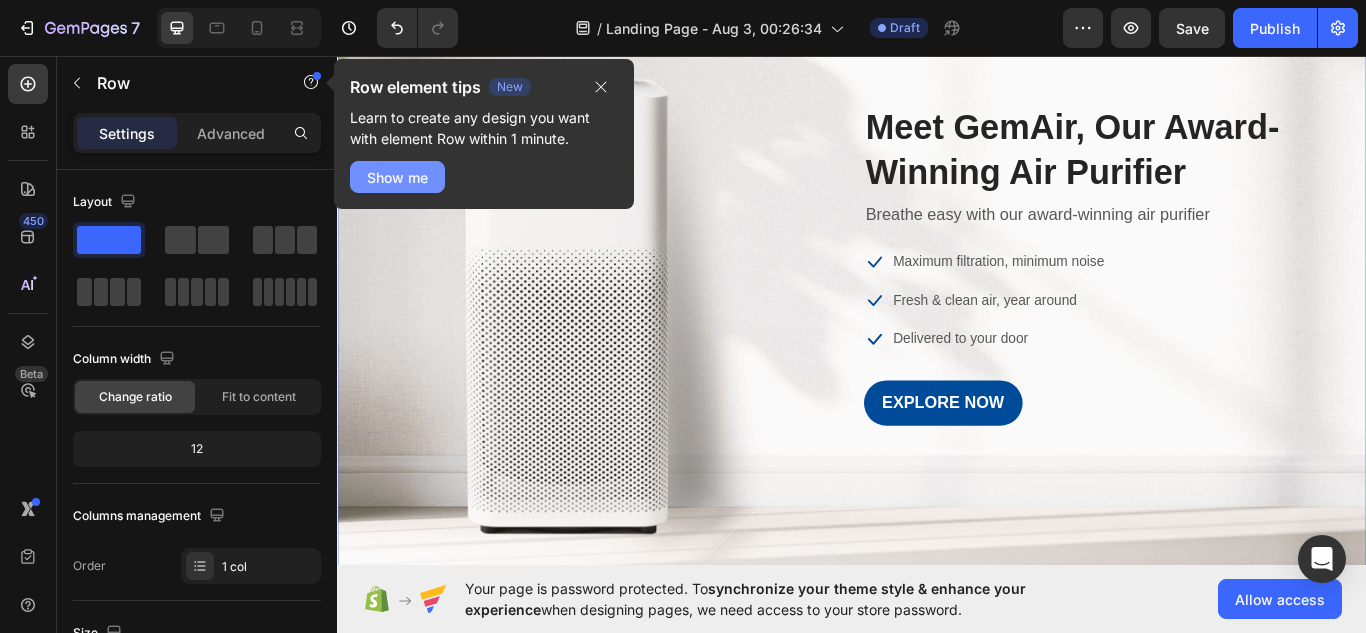 click on "Show me" at bounding box center (397, 177) 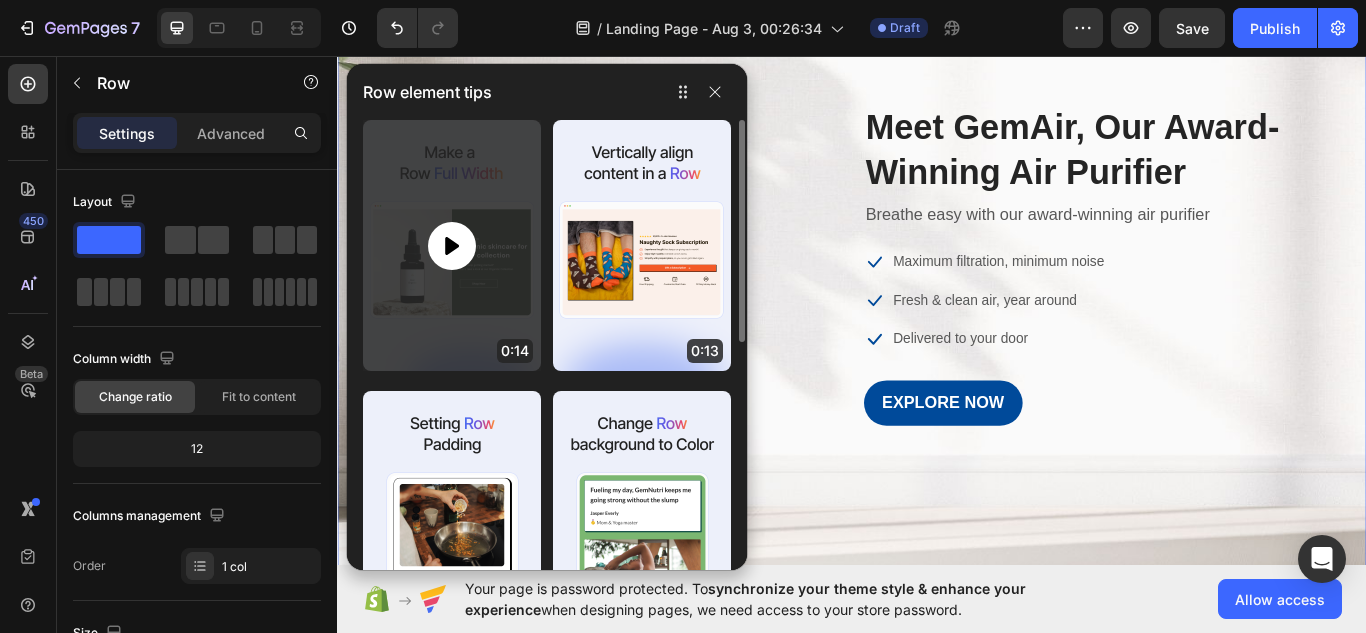 click 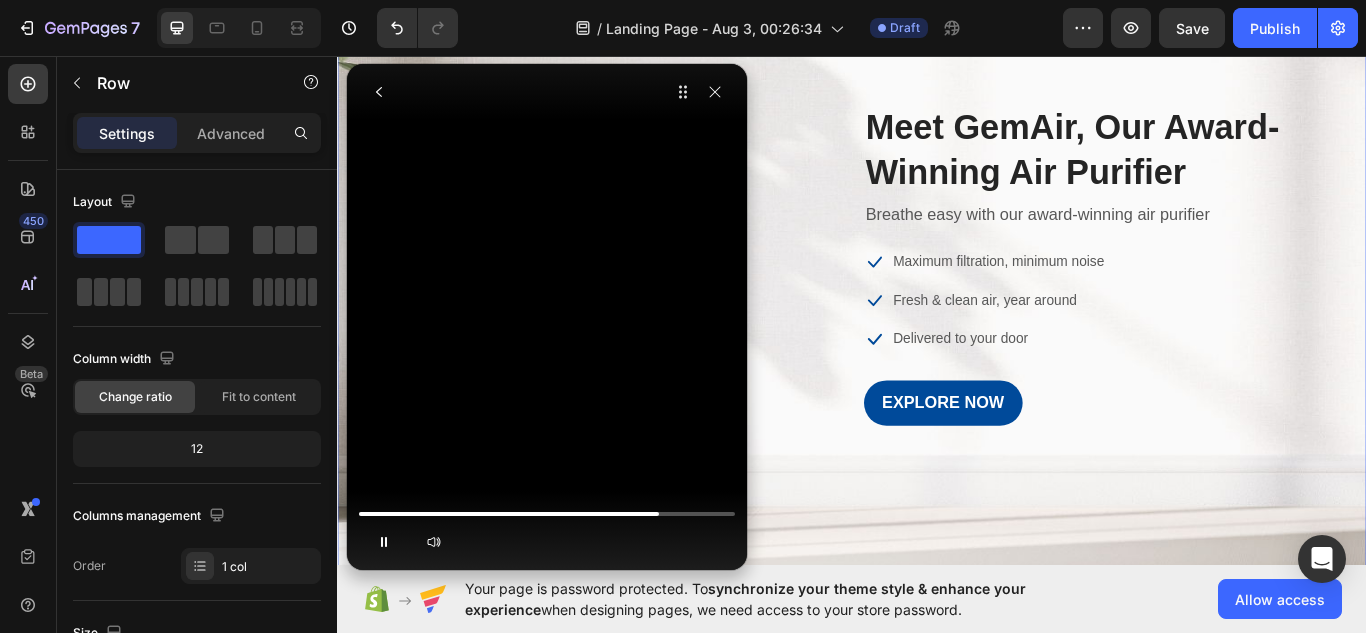 click at bounding box center [547, 139] 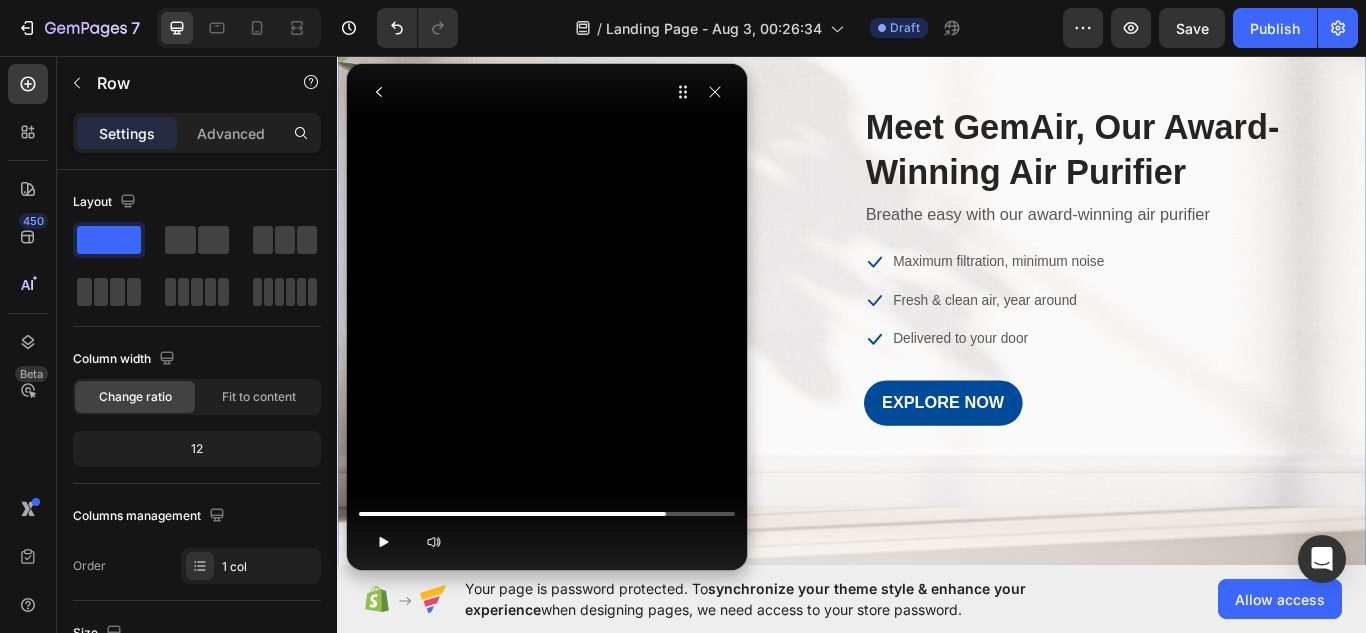 click at bounding box center (547, 139) 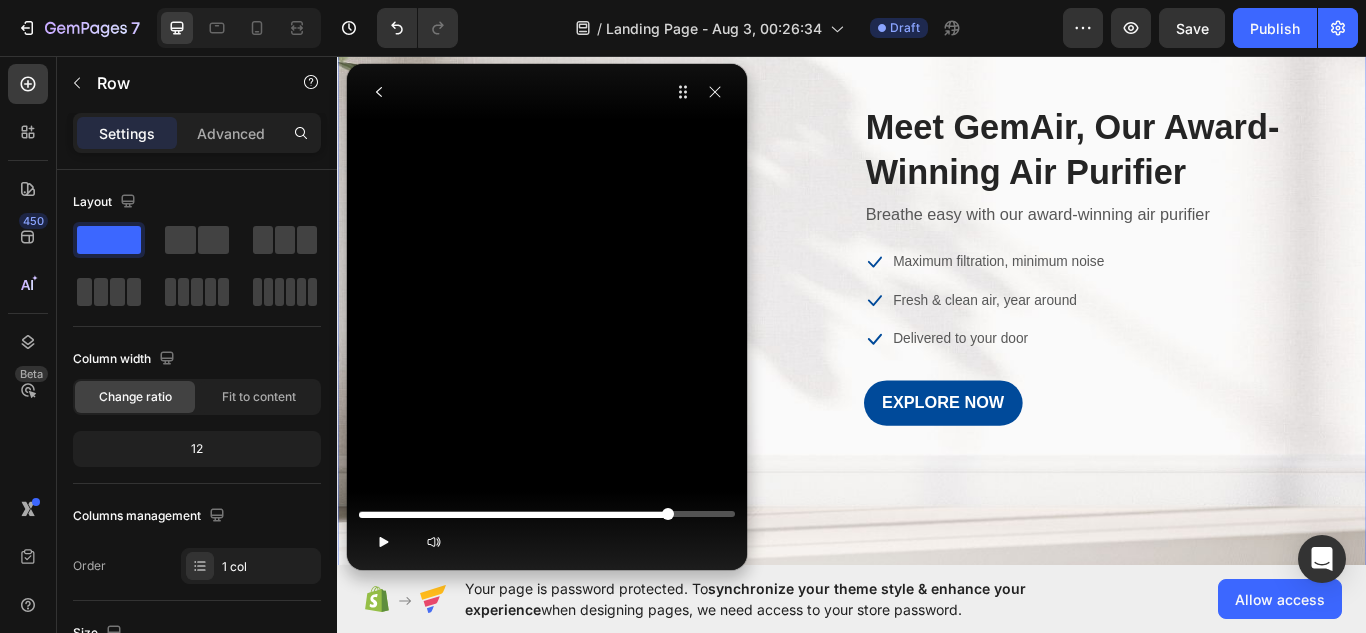 click at bounding box center [668, 514] 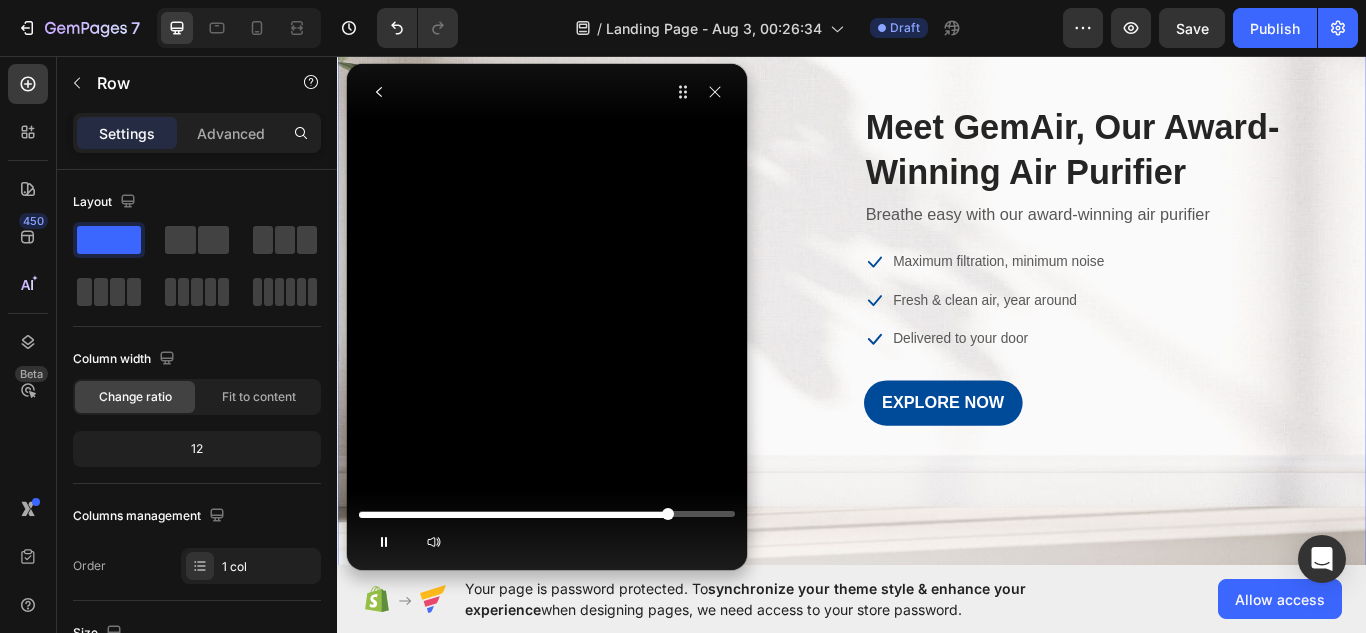 click at bounding box center (547, 514) 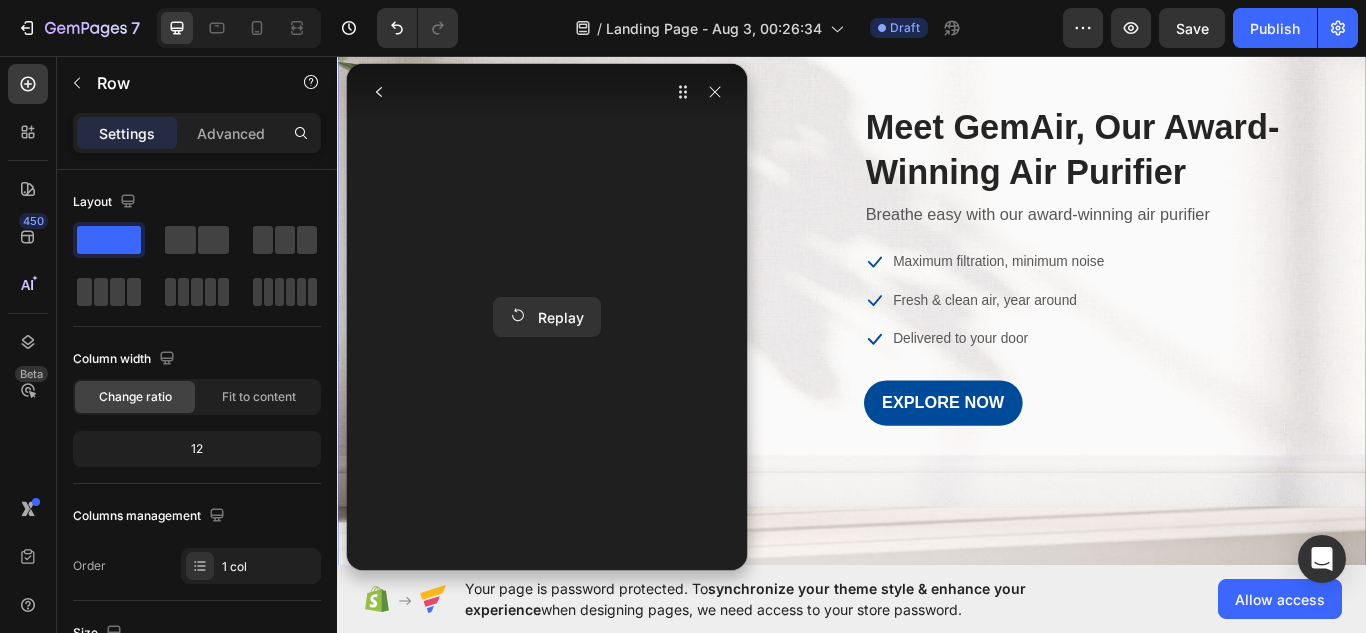 click at bounding box center [699, 92] 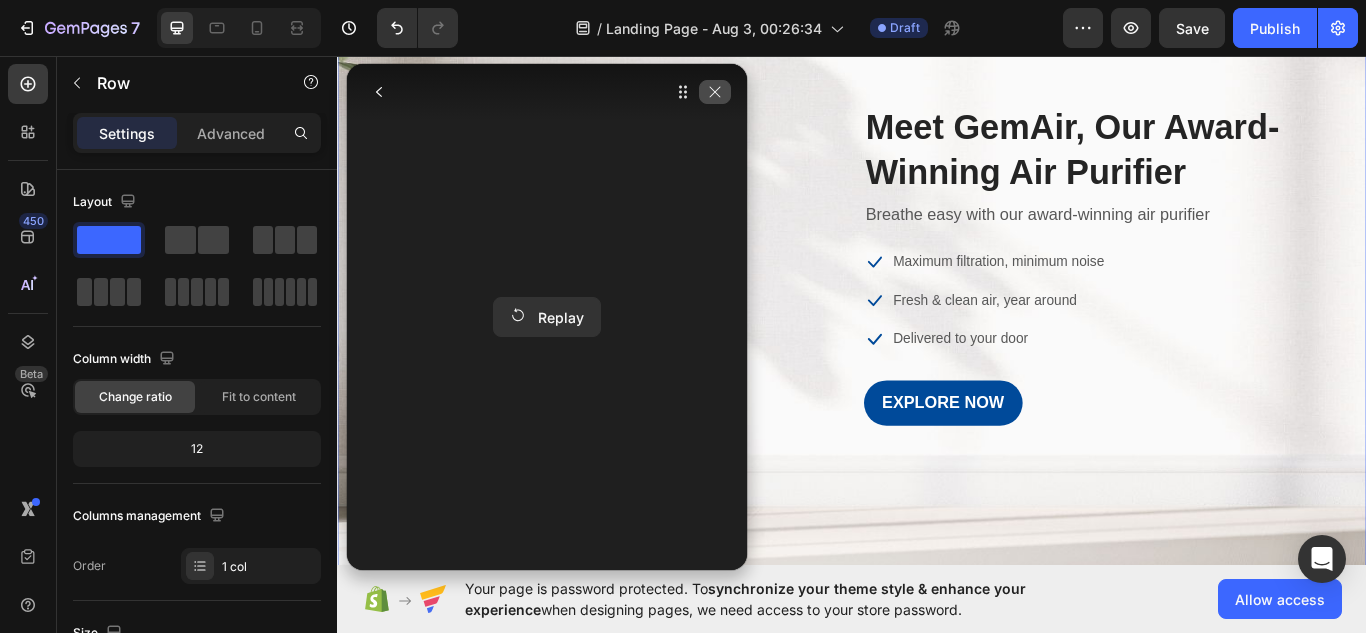 click 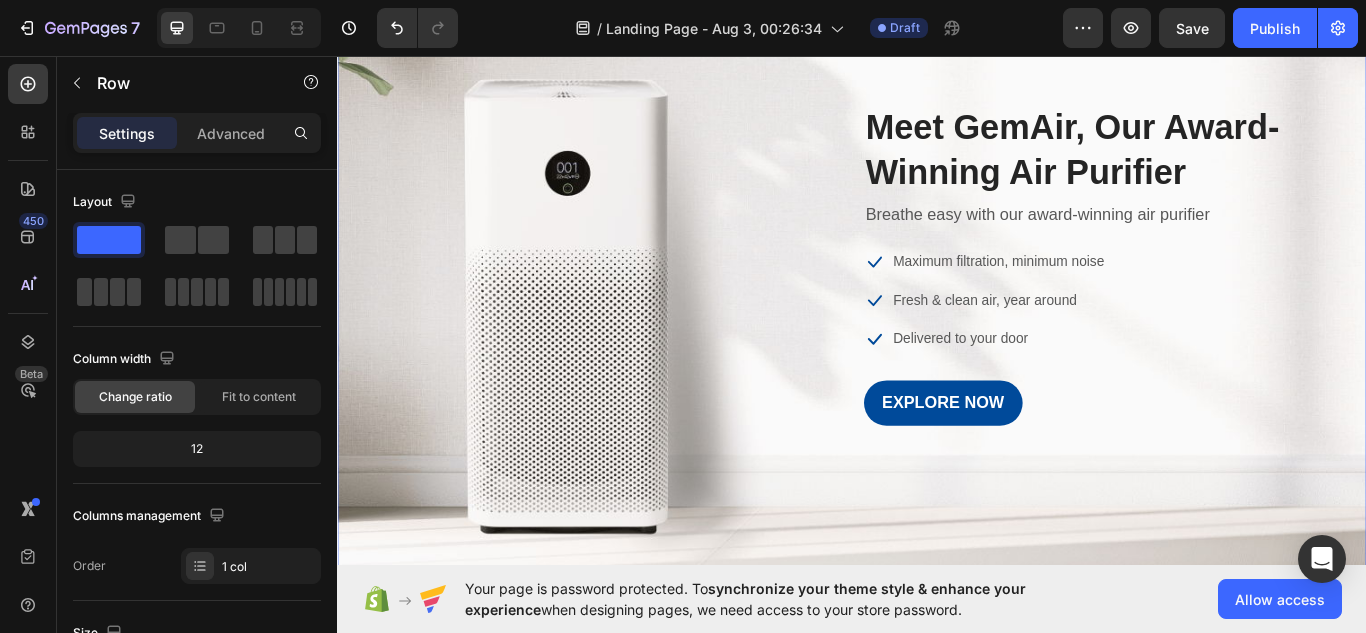 click on "Image Meet GemAir, Our Award-Winning Air Purifier Heading Breathe easy with our award-winning air purifier Text block                Icon Maximum filtration, minimum noise Text block                Icon Fresh & clean air, year around Text block                Icon Delivered to your door Text block Icon List EXPLORE  NOW Button Row" at bounding box center (937, 300) 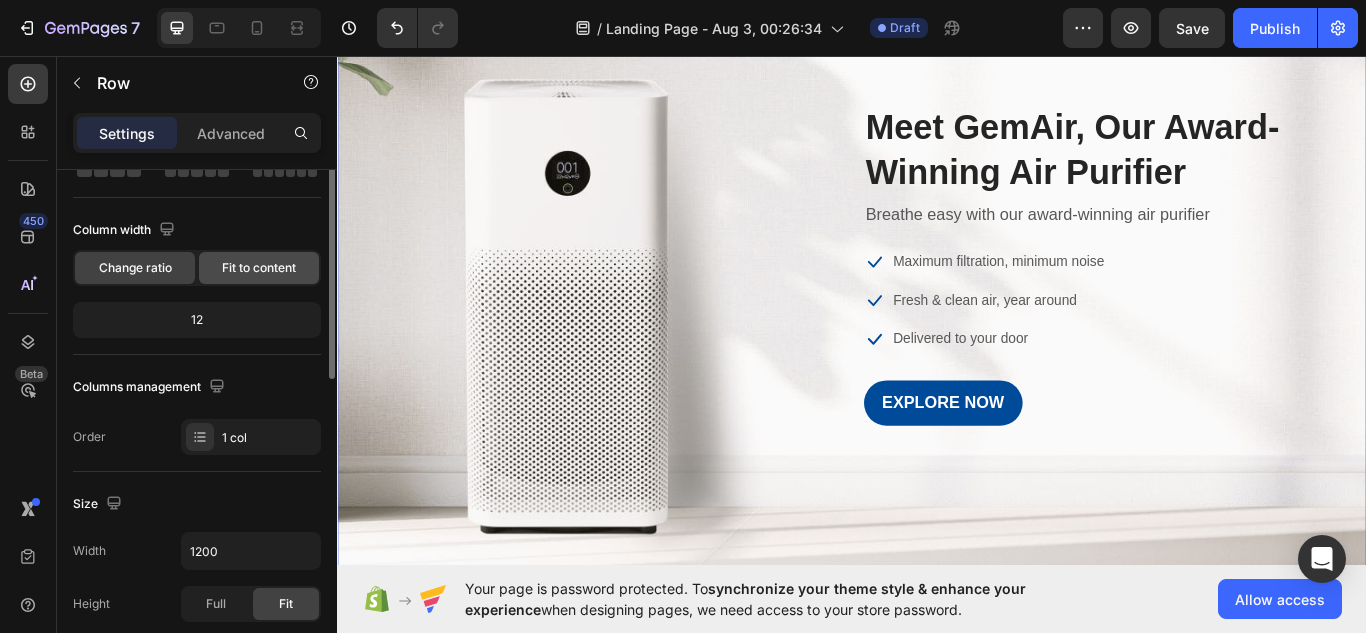 scroll, scrollTop: 0, scrollLeft: 0, axis: both 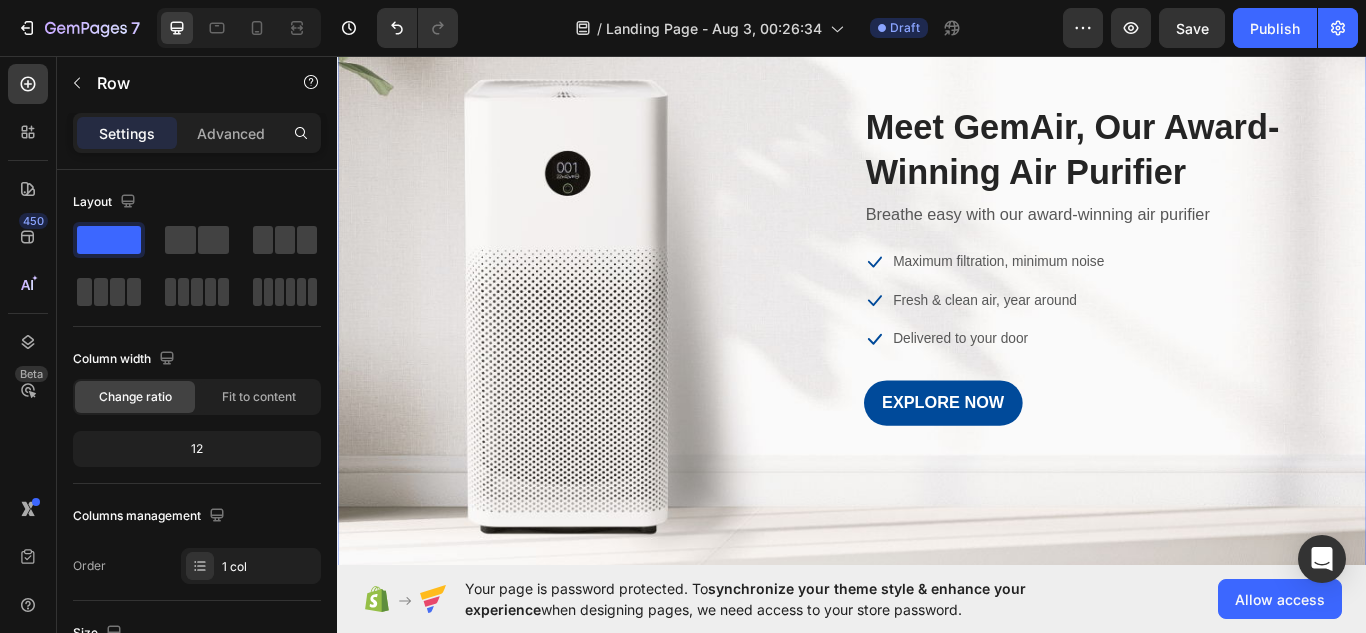 drag, startPoint x: 631, startPoint y: 288, endPoint x: 619, endPoint y: 295, distance: 13.892444 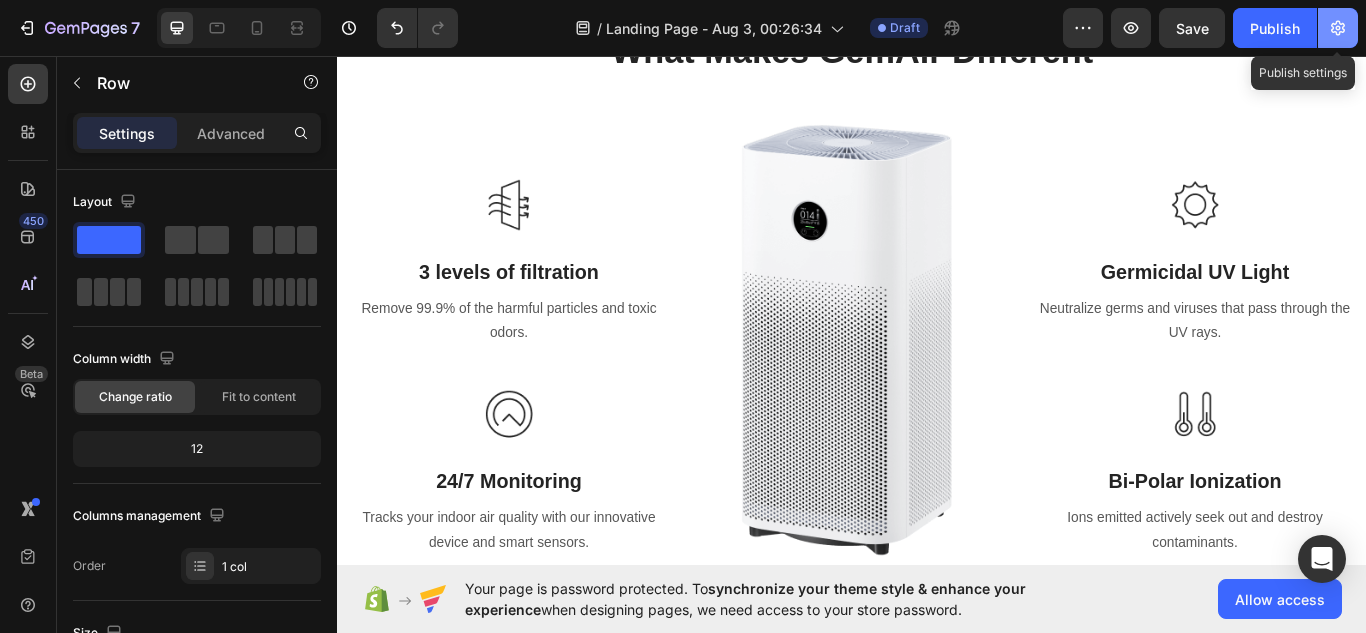 scroll, scrollTop: 1045, scrollLeft: 0, axis: vertical 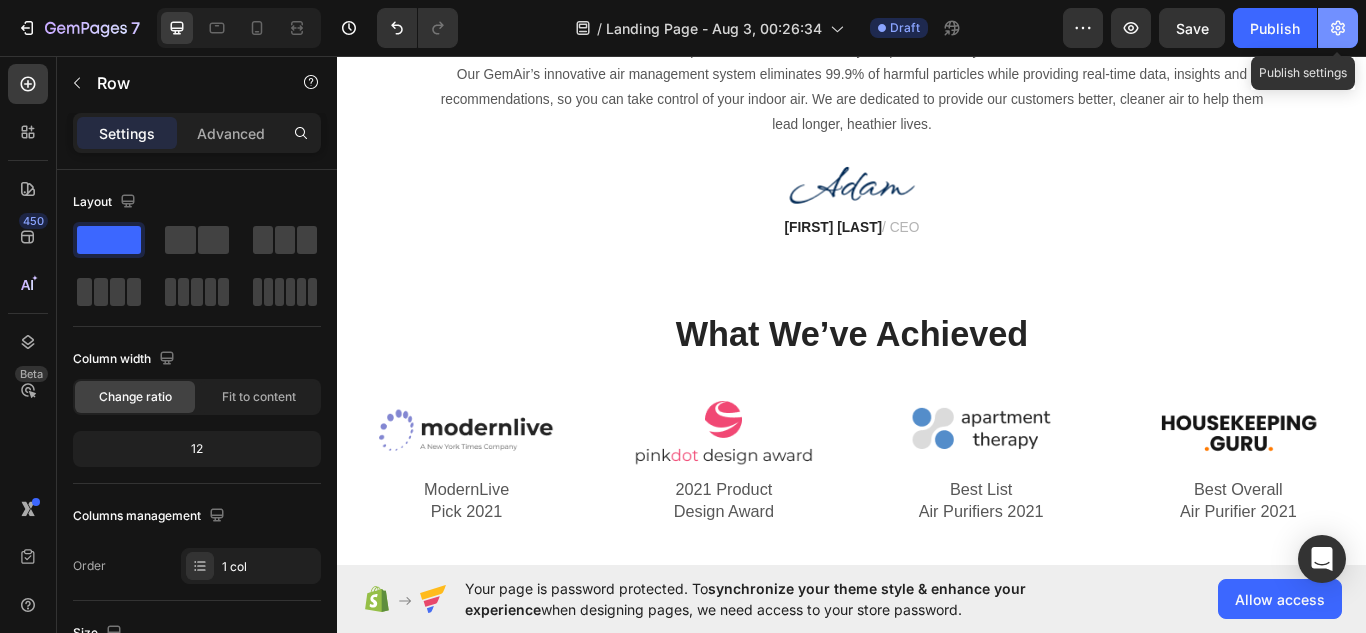 click 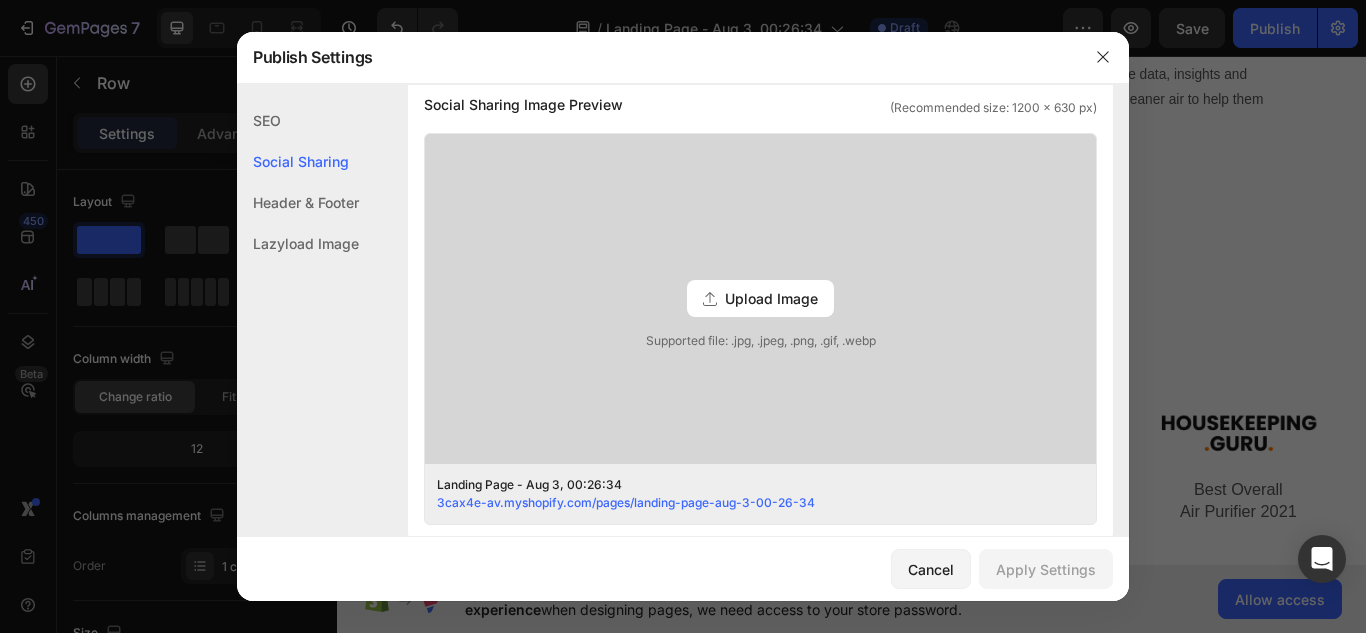 scroll, scrollTop: 862, scrollLeft: 0, axis: vertical 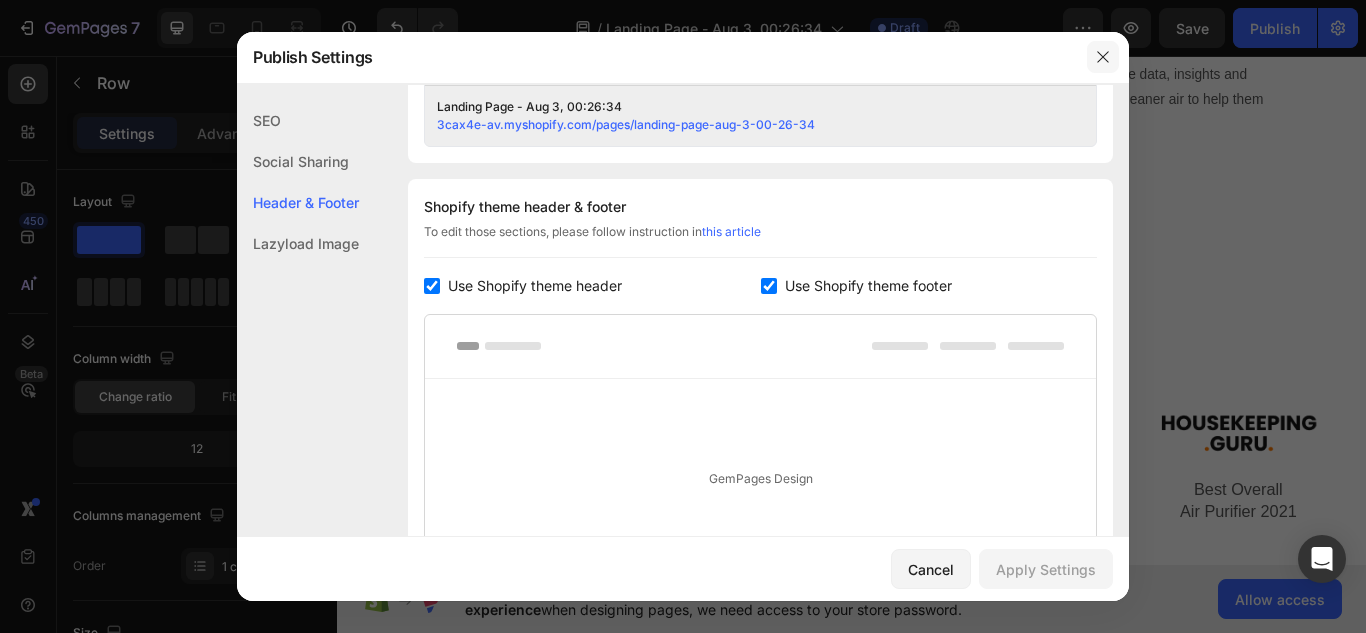 click 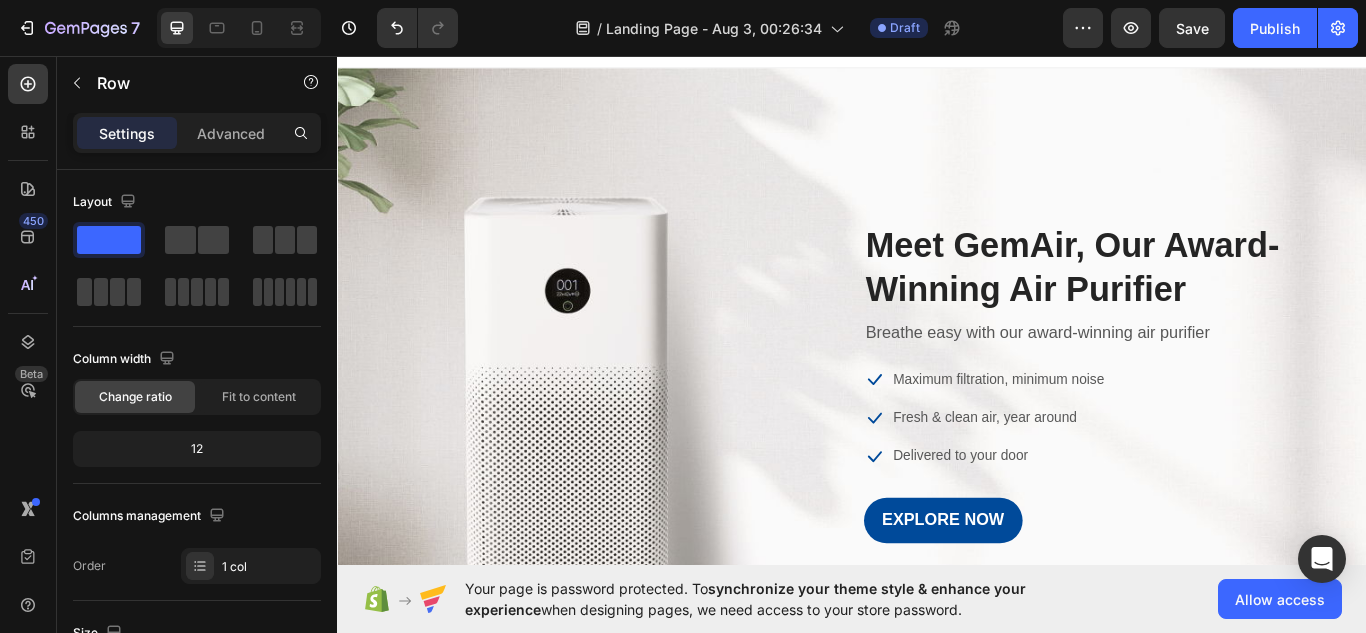 scroll, scrollTop: 0, scrollLeft: 0, axis: both 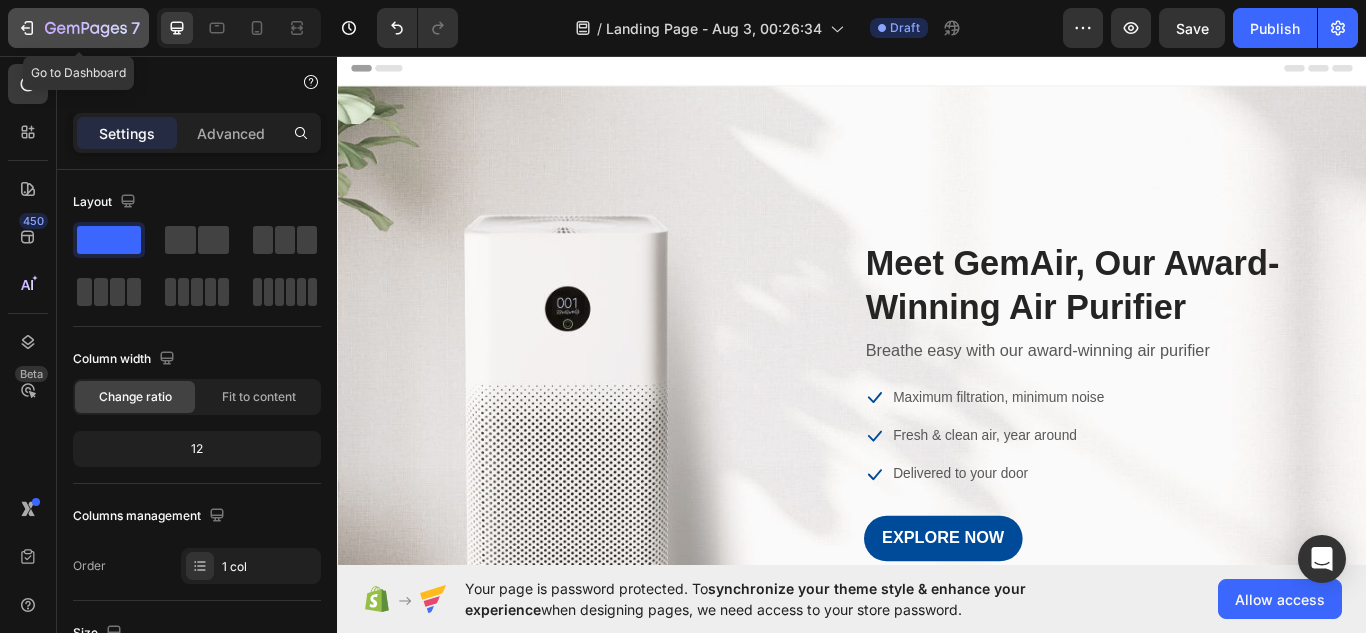 click 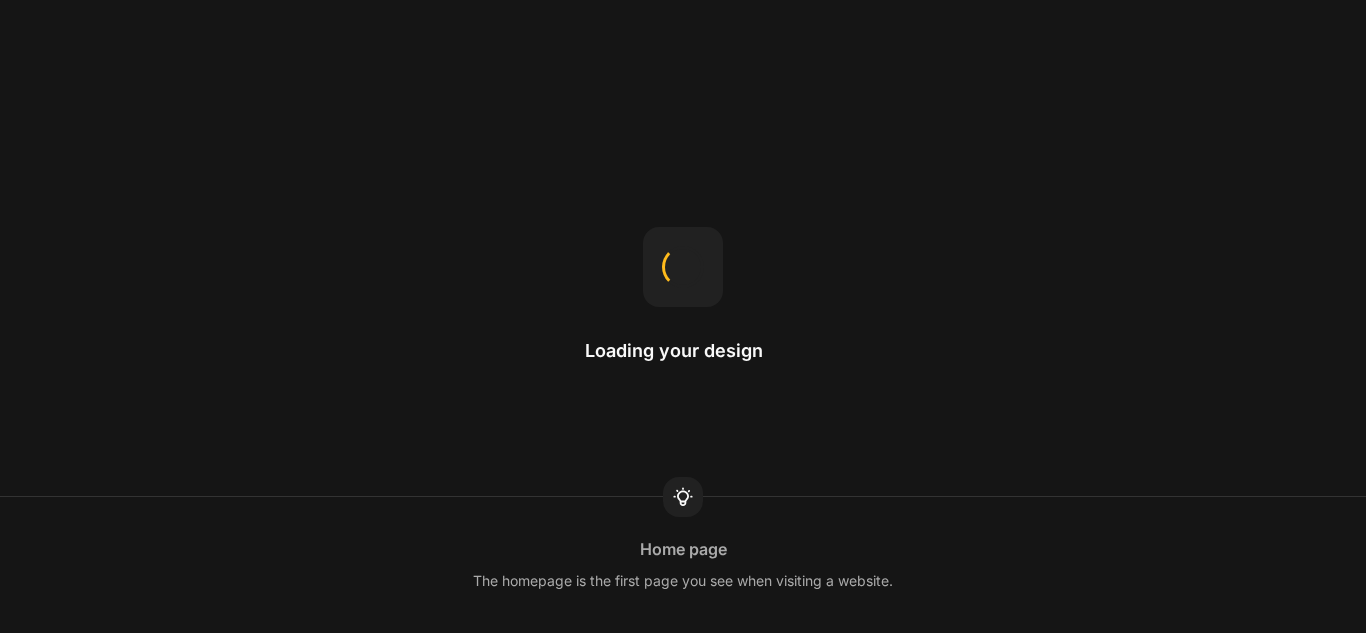 scroll, scrollTop: 0, scrollLeft: 0, axis: both 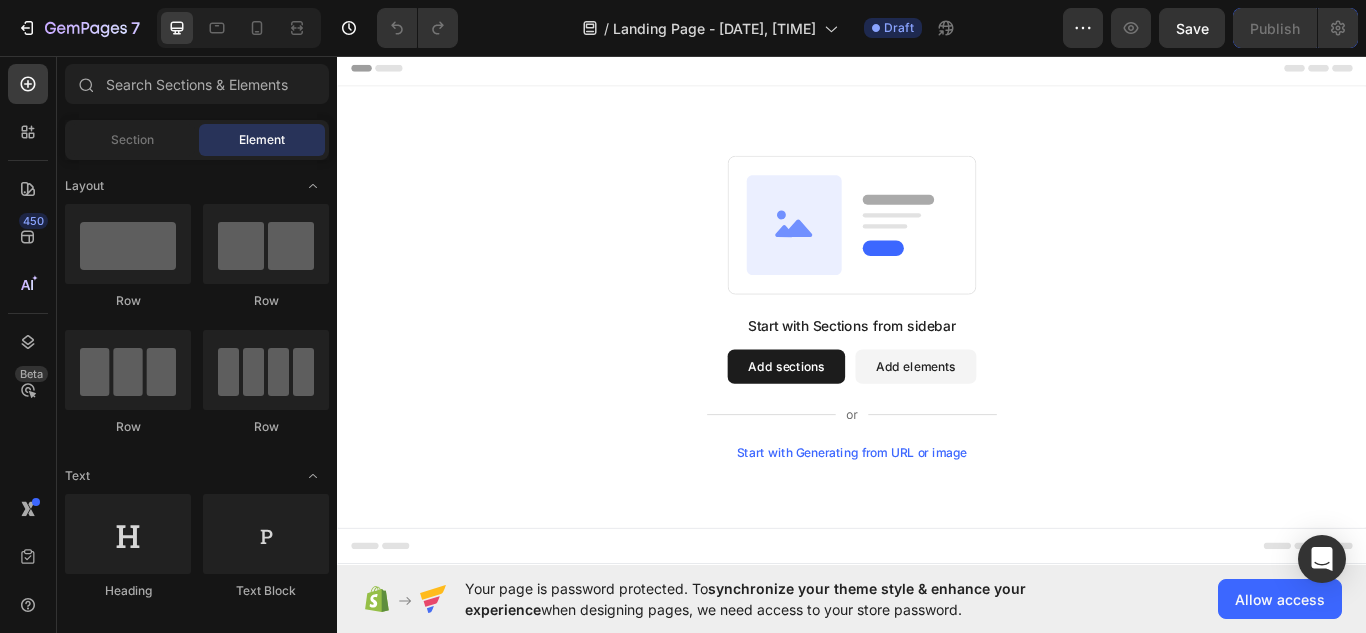 drag, startPoint x: 848, startPoint y: 433, endPoint x: 836, endPoint y: 428, distance: 13 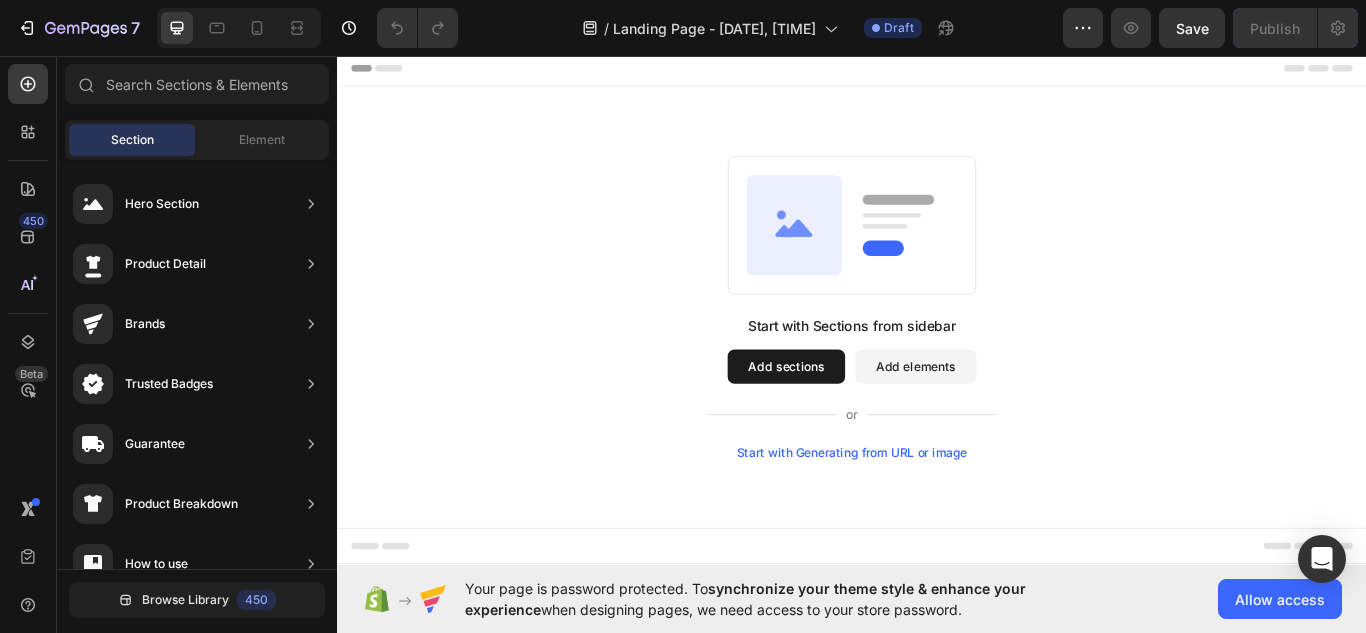 click on "Add sections" at bounding box center [860, 419] 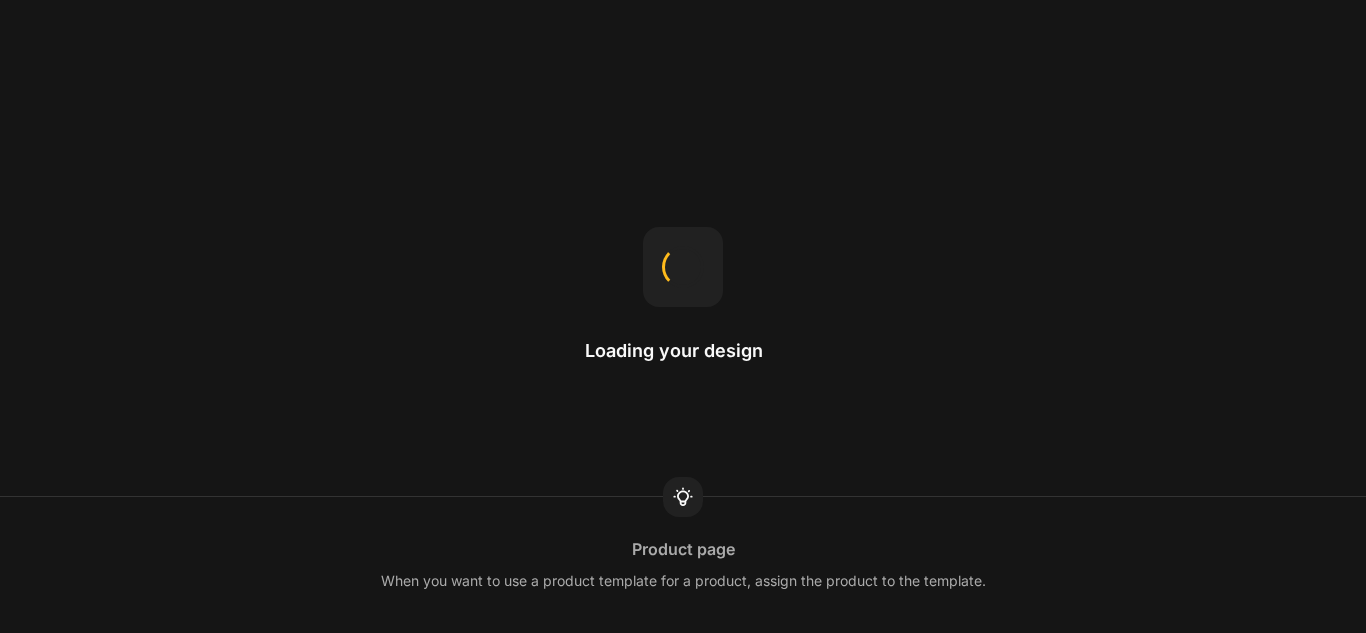 scroll, scrollTop: 0, scrollLeft: 0, axis: both 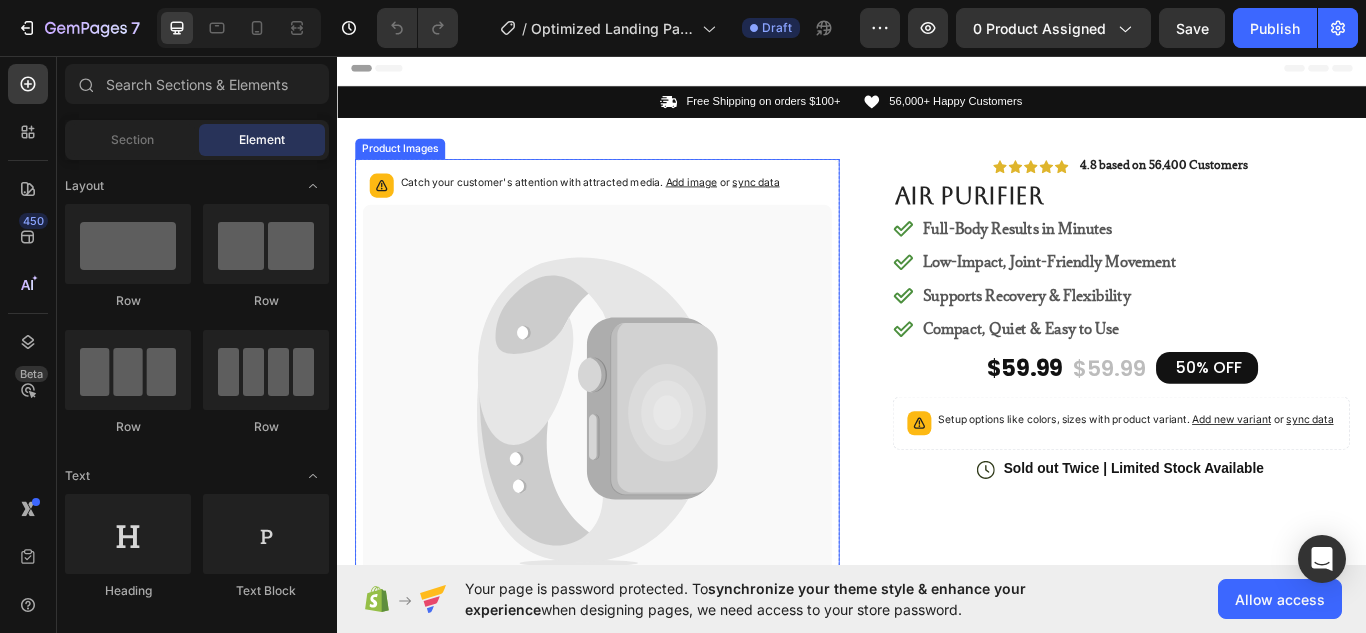click 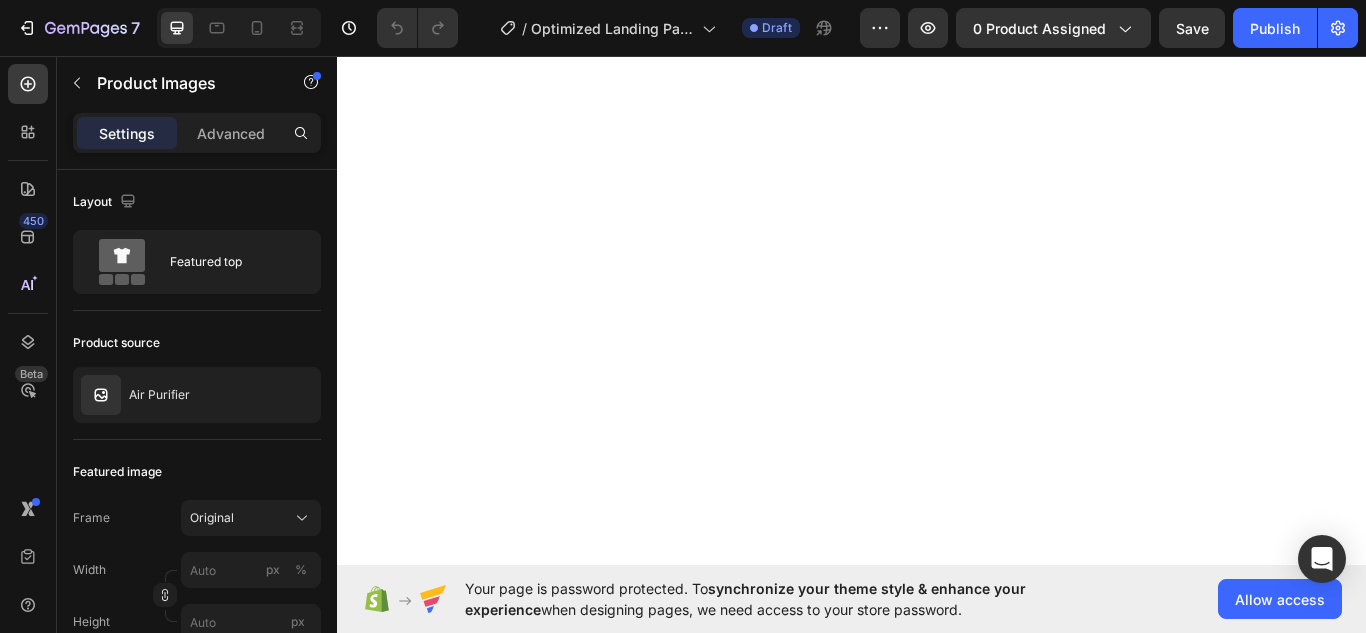 scroll, scrollTop: 0, scrollLeft: 0, axis: both 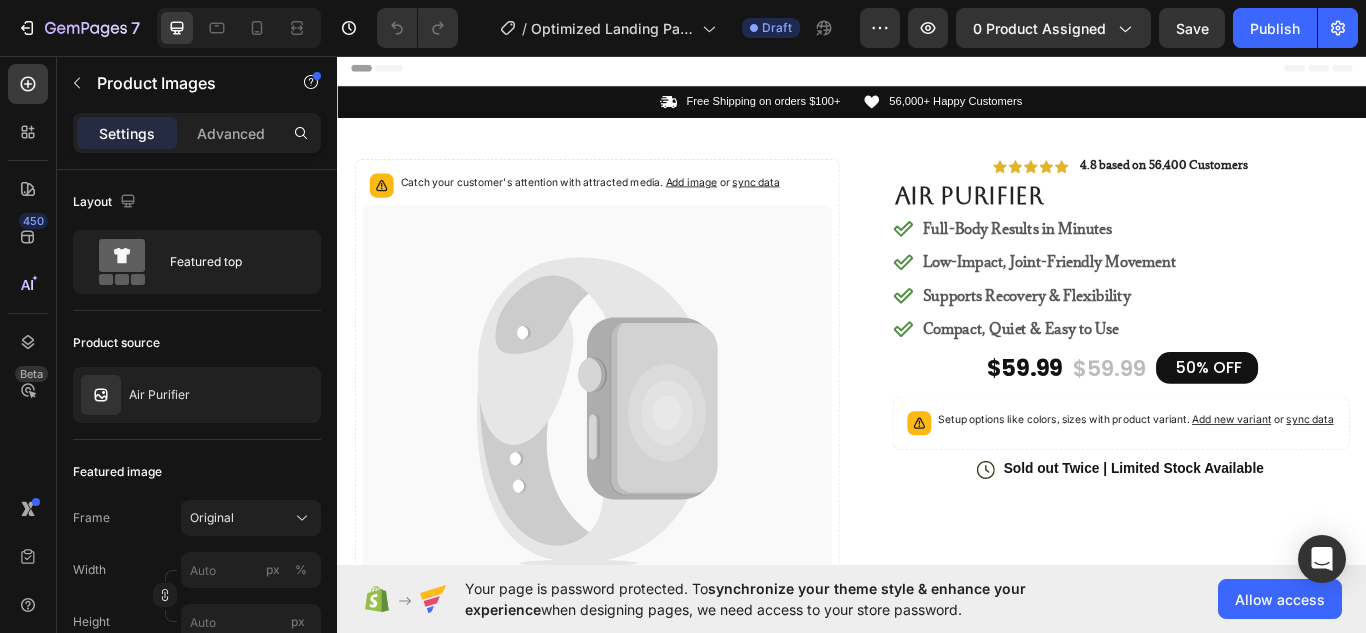 click 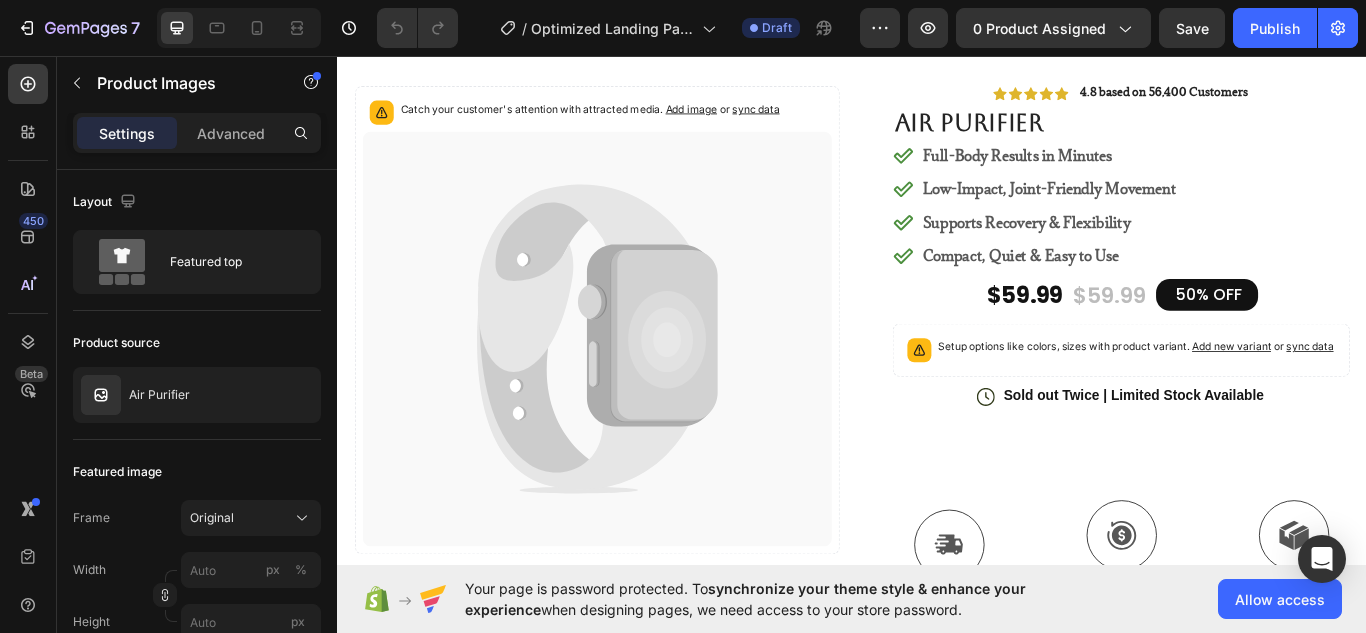 scroll, scrollTop: 103, scrollLeft: 0, axis: vertical 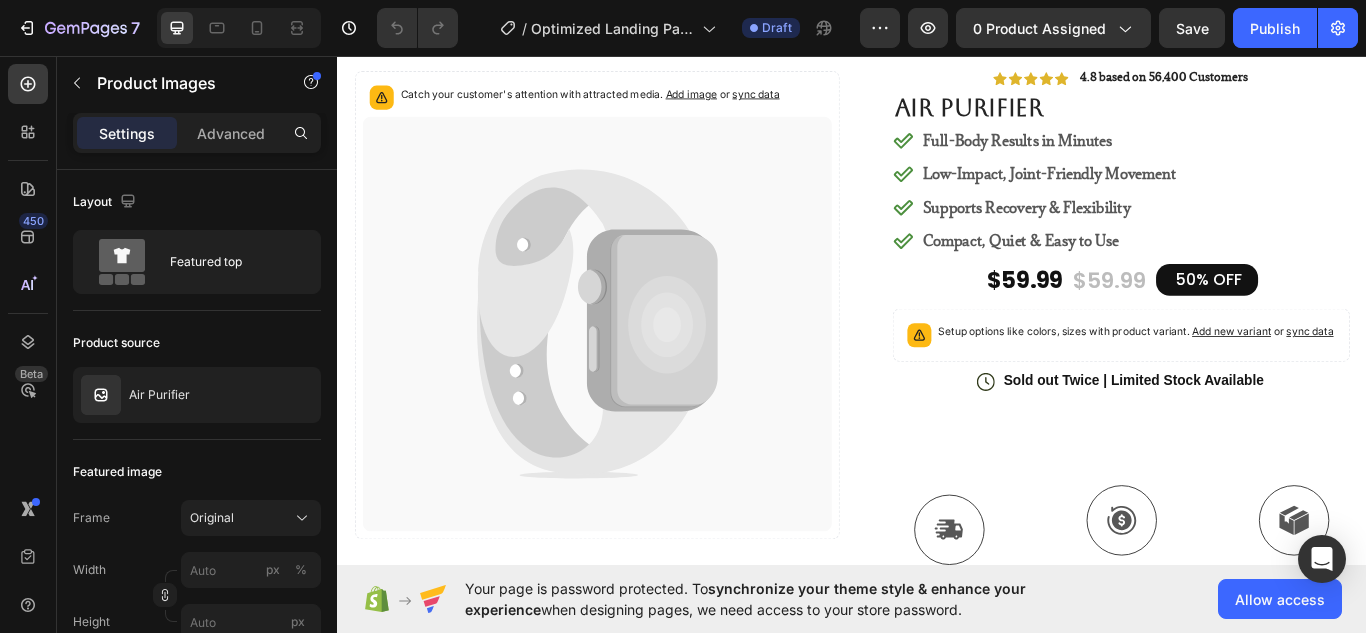click 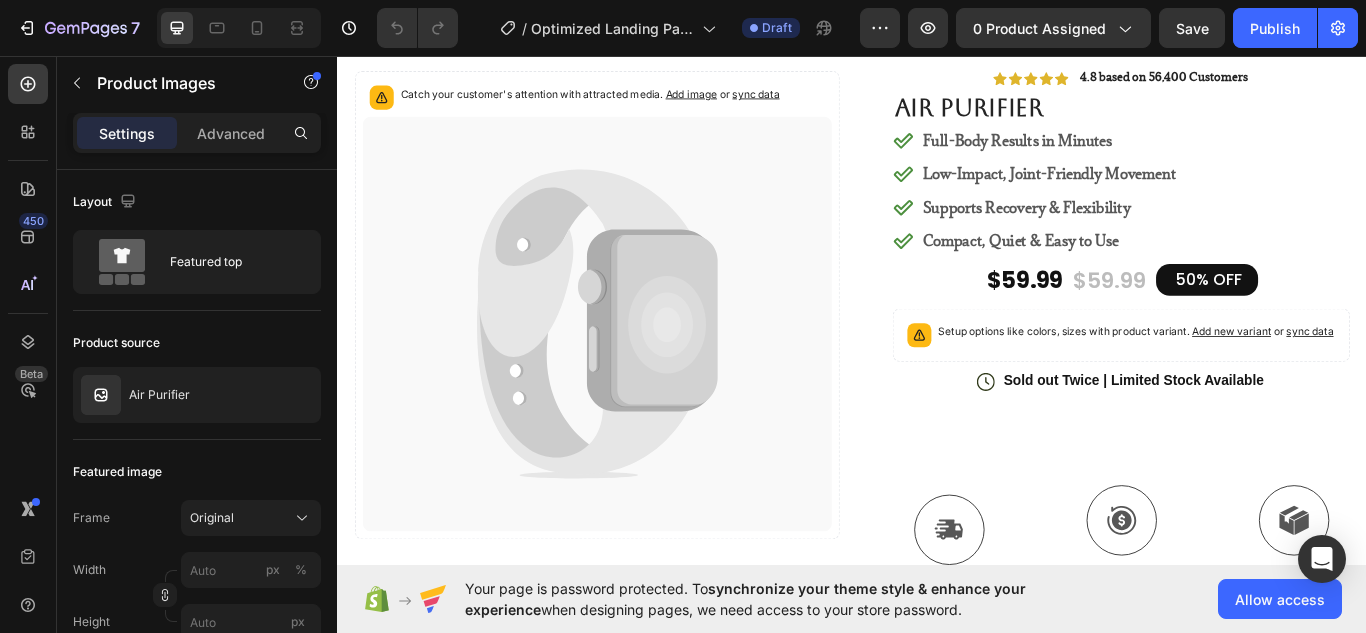click 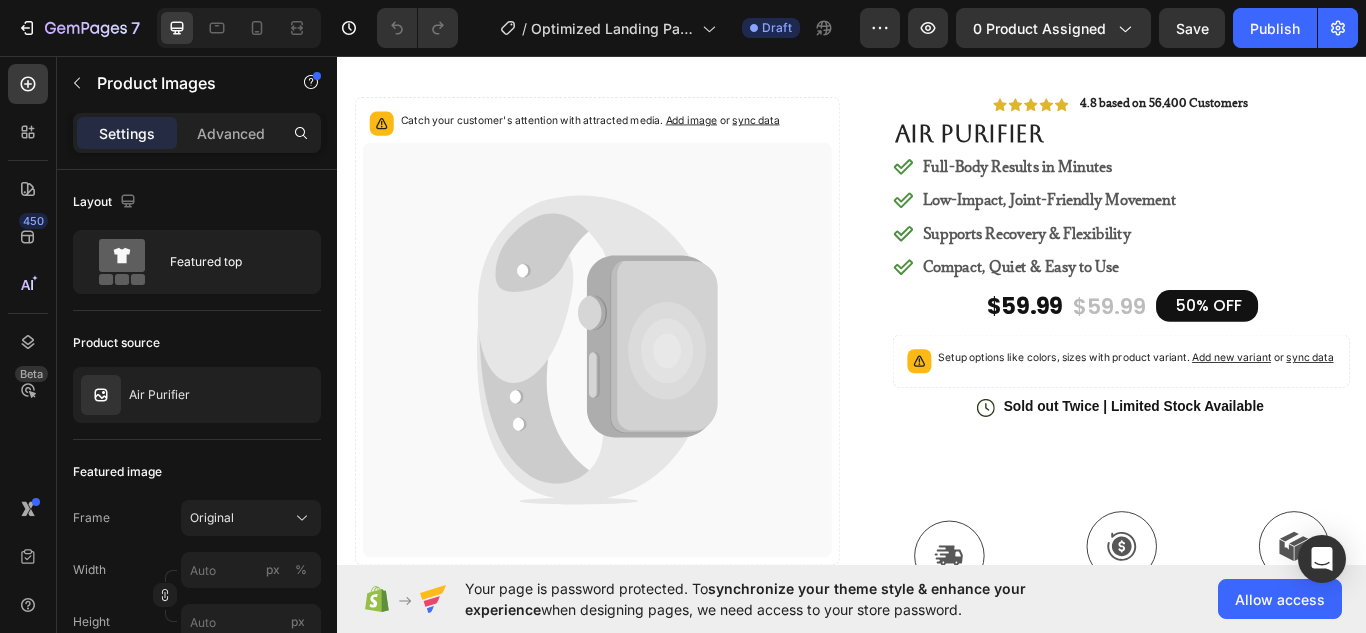scroll, scrollTop: 82, scrollLeft: 0, axis: vertical 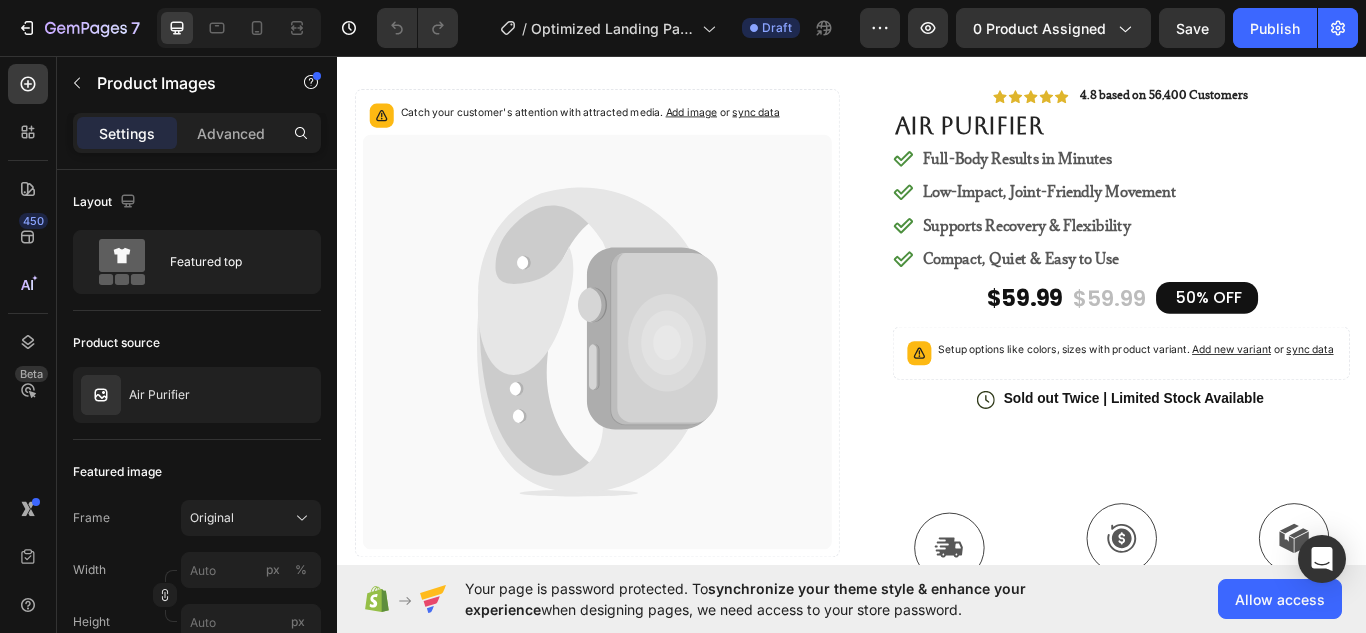 click 